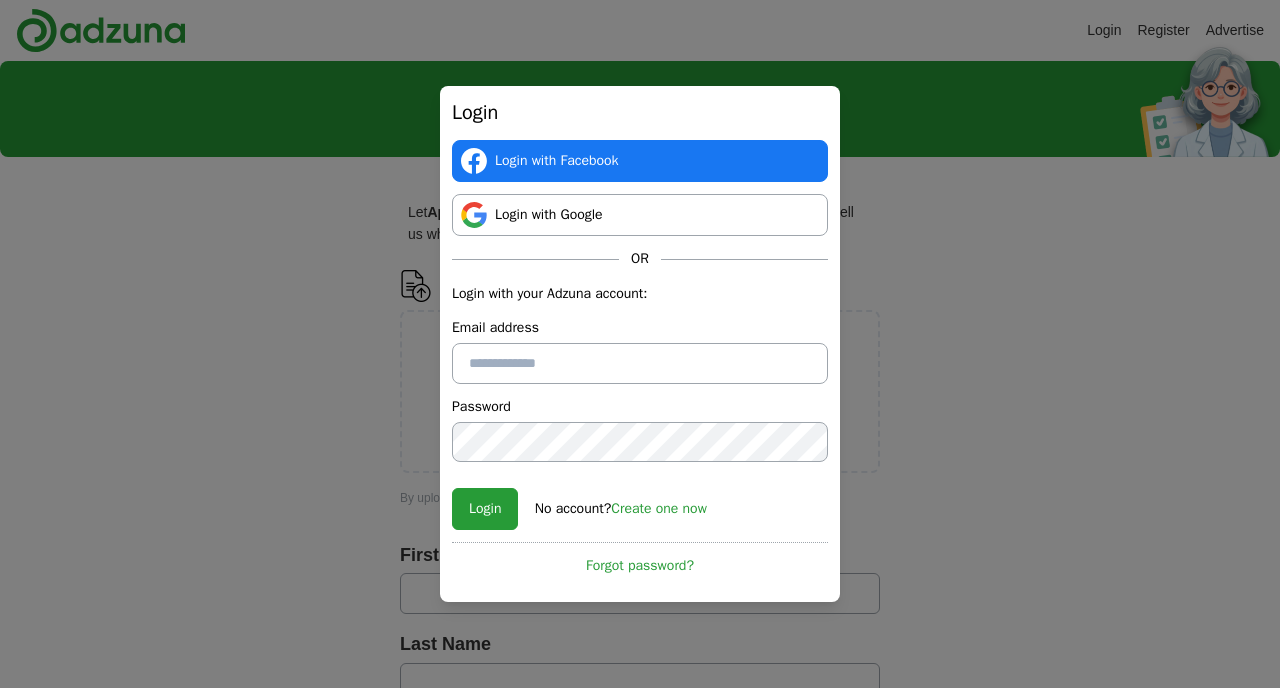 scroll, scrollTop: 0, scrollLeft: 0, axis: both 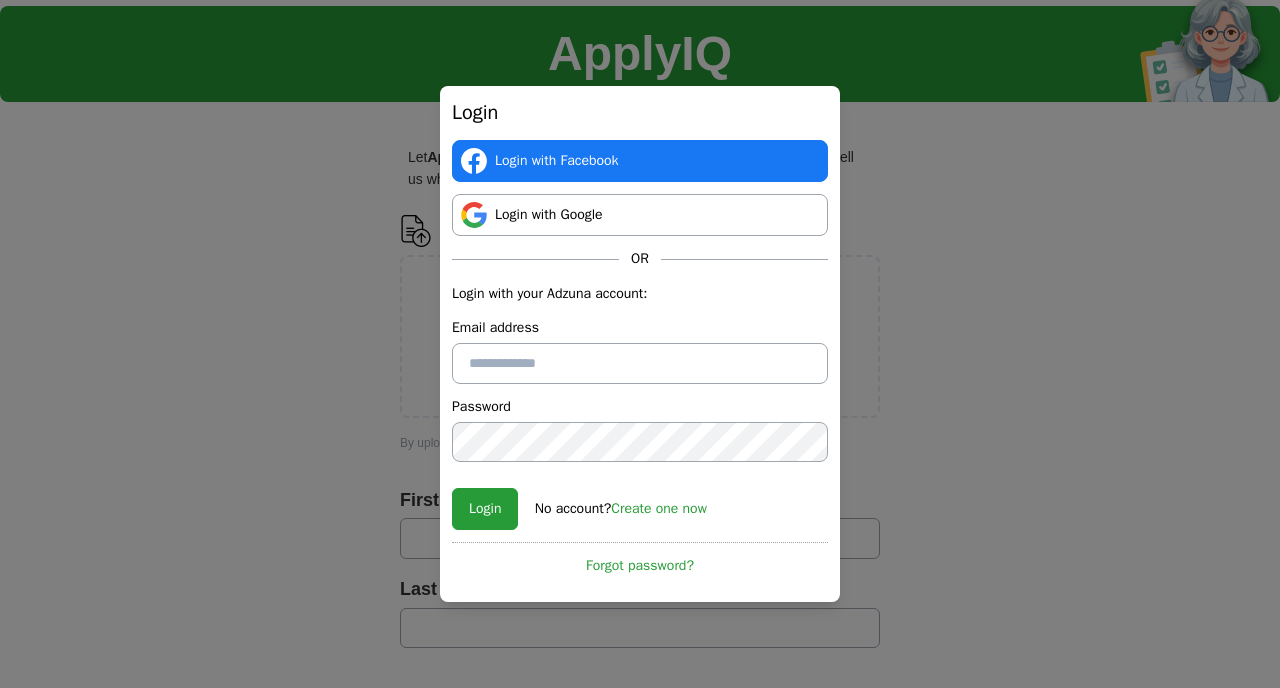 type on "**********" 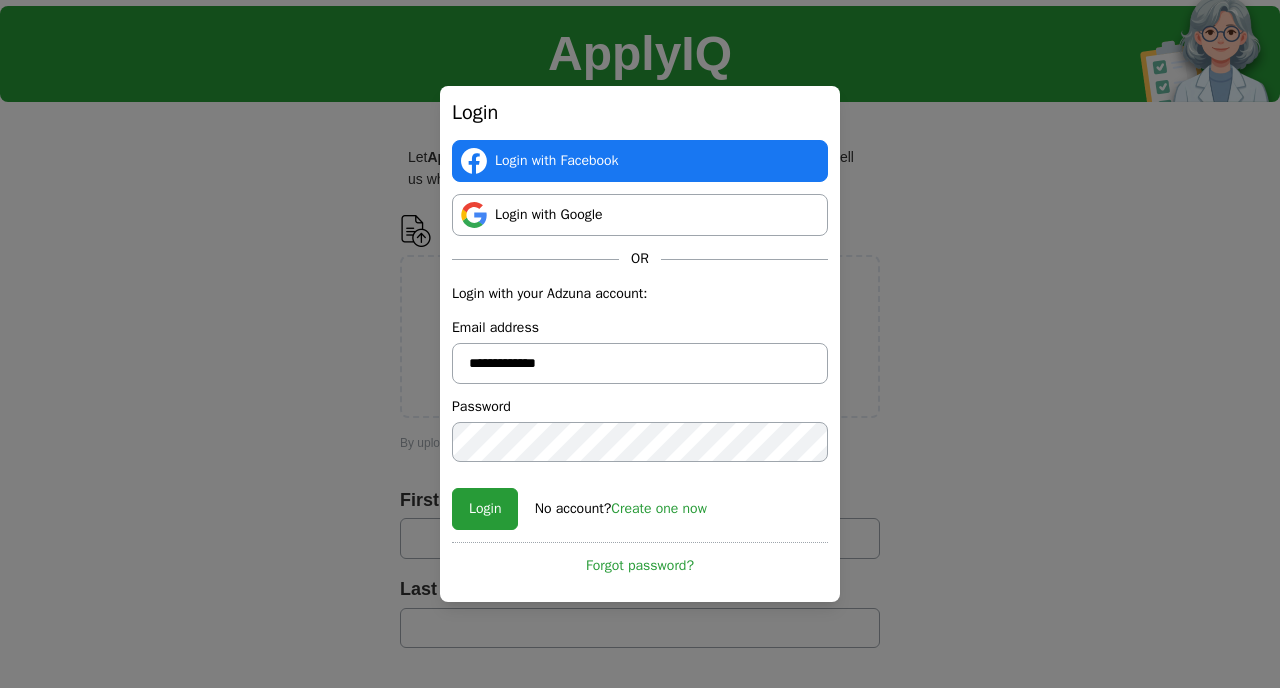click on "Create one now" at bounding box center [659, 508] 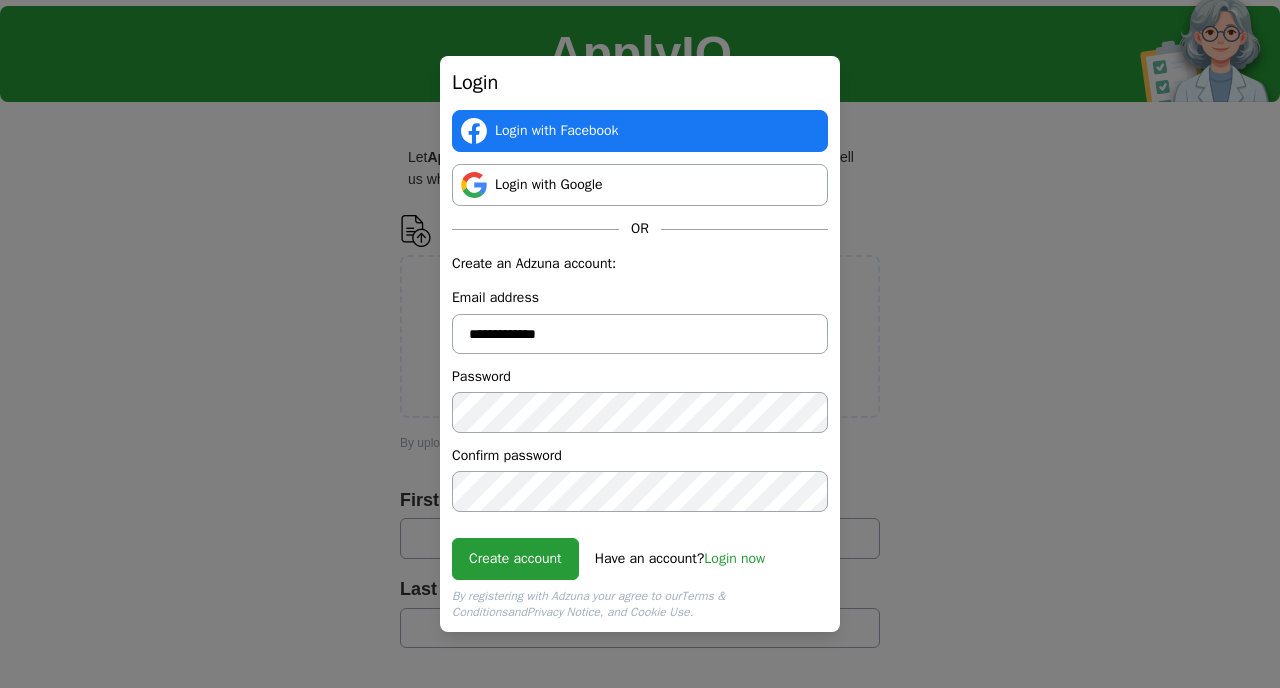 type 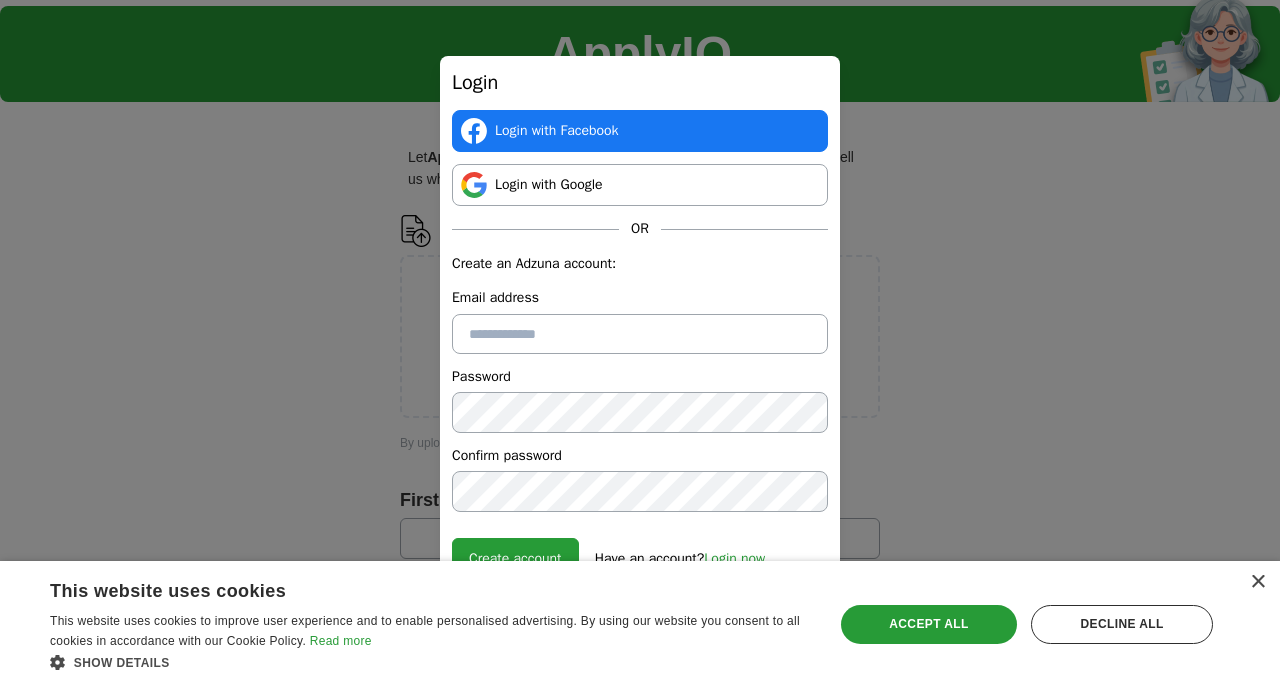 click on "Login with Google" at bounding box center [640, 185] 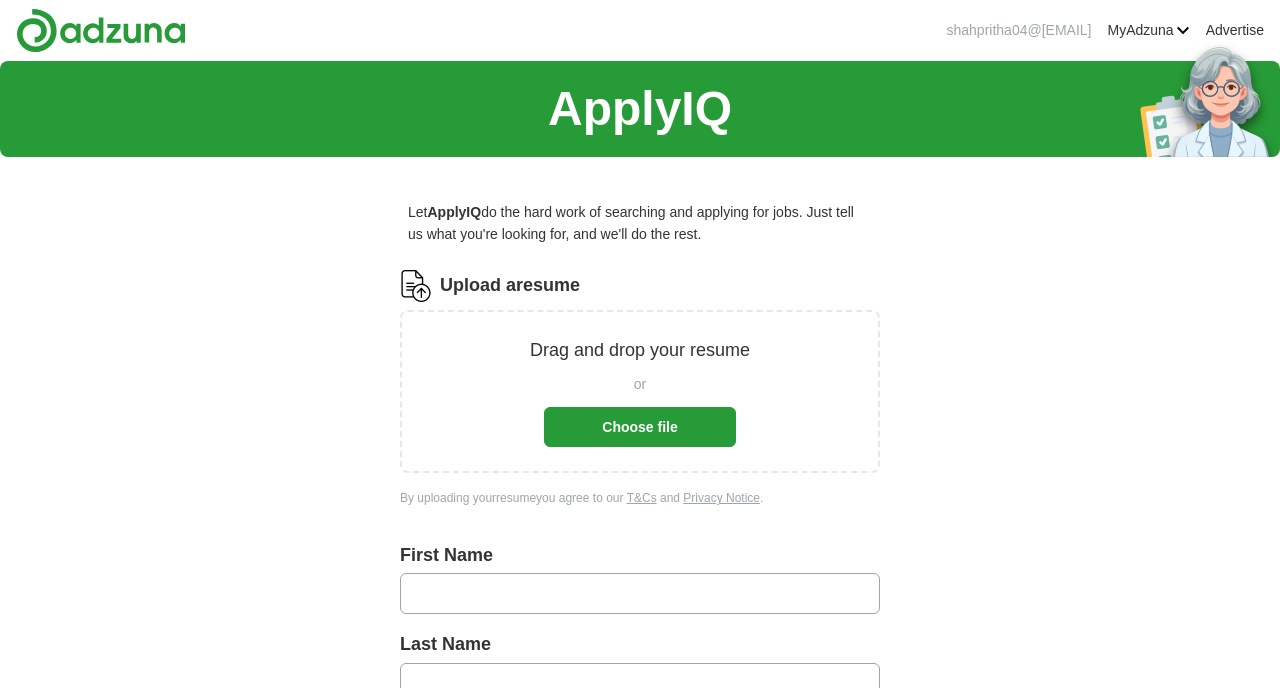 scroll, scrollTop: 0, scrollLeft: 0, axis: both 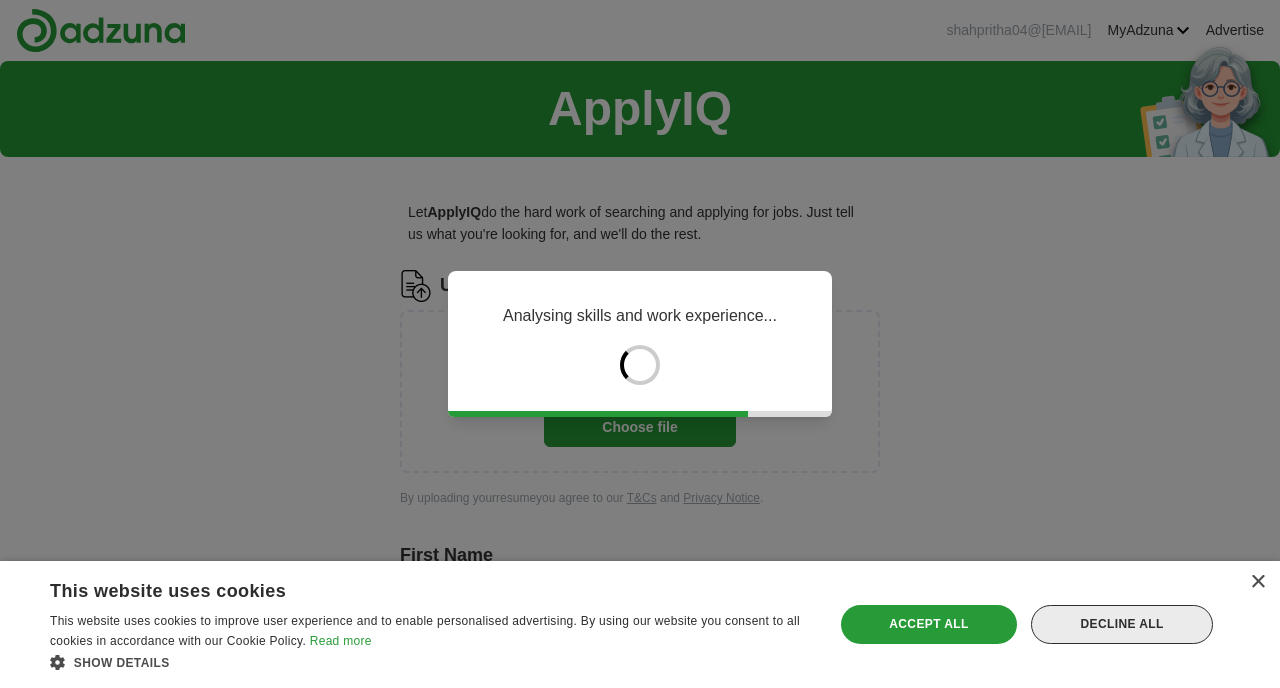 click on "Decline all" at bounding box center (1122, 624) 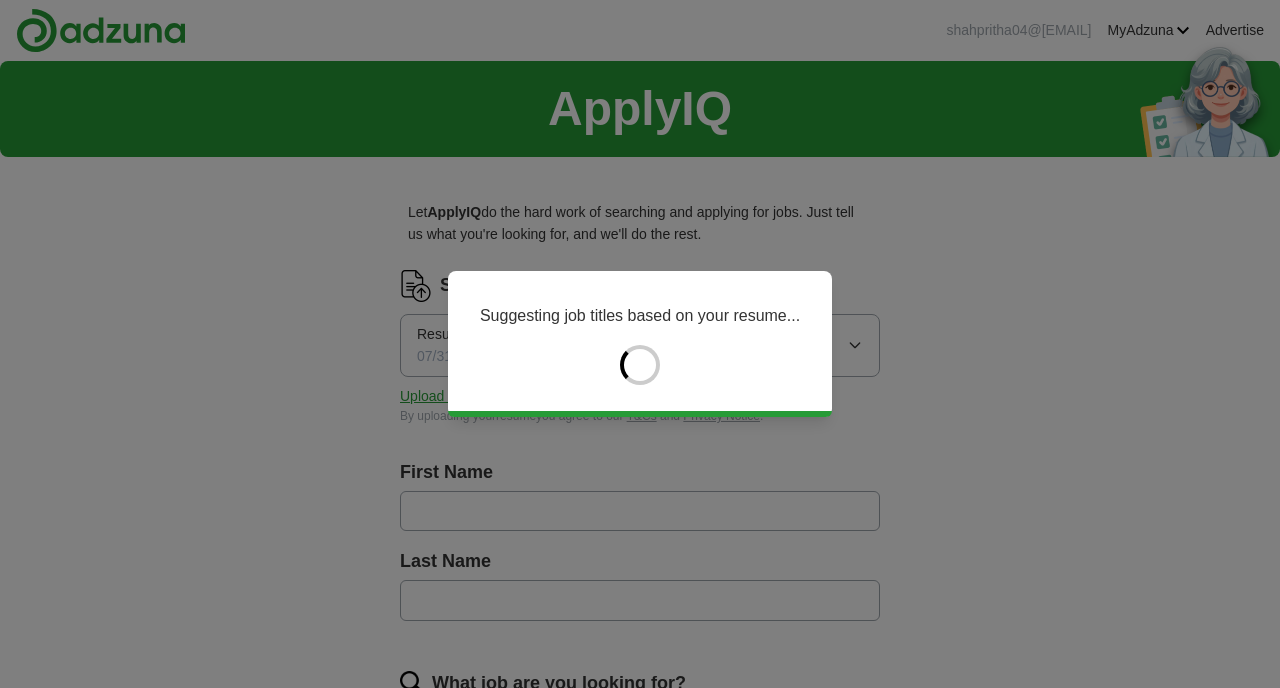 type on "******" 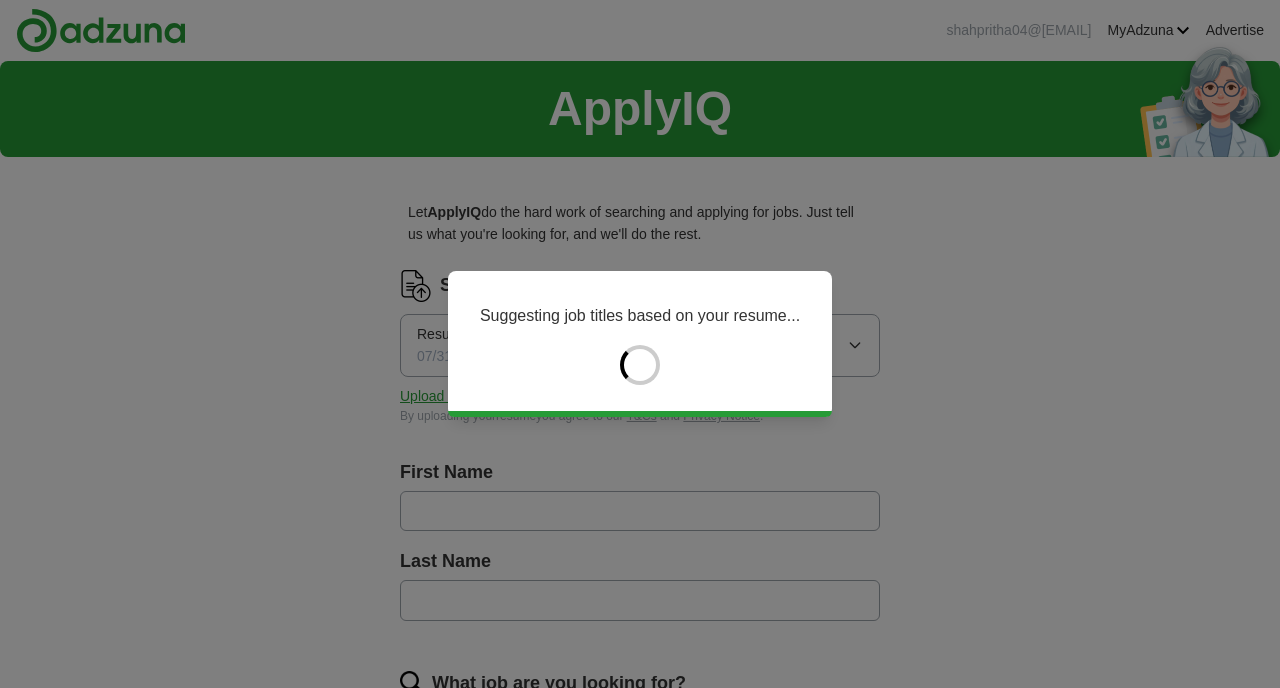 type on "****" 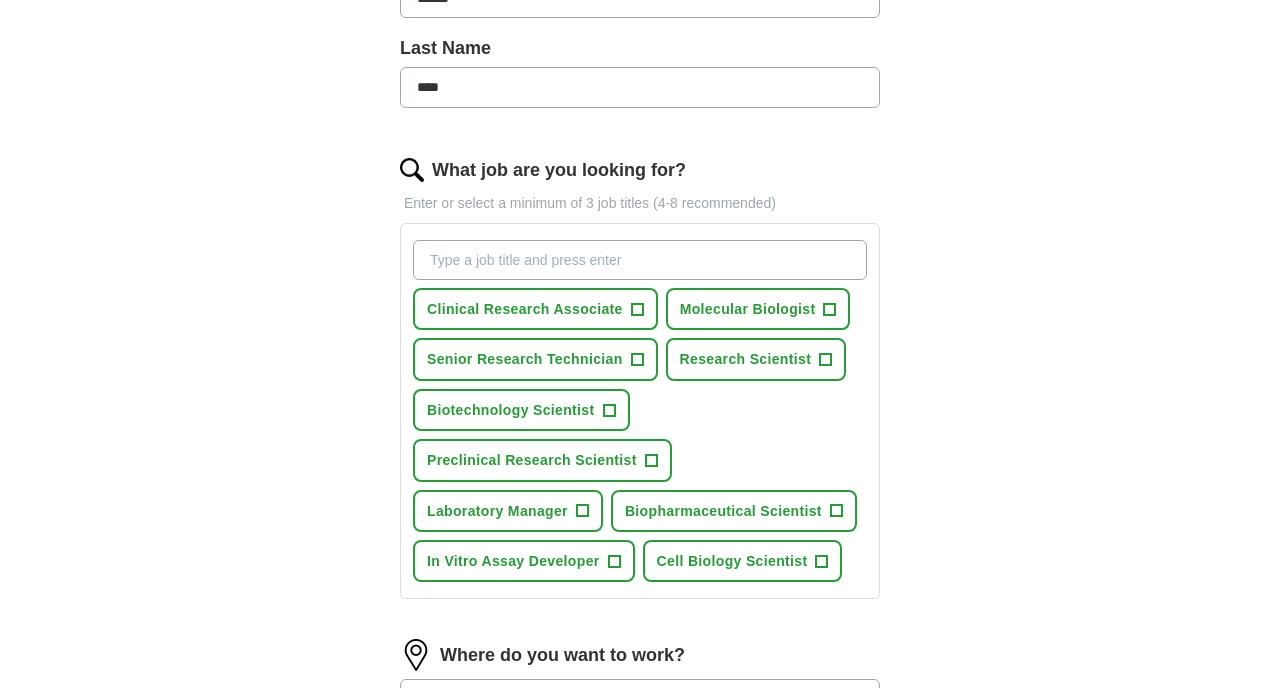 scroll, scrollTop: 515, scrollLeft: 0, axis: vertical 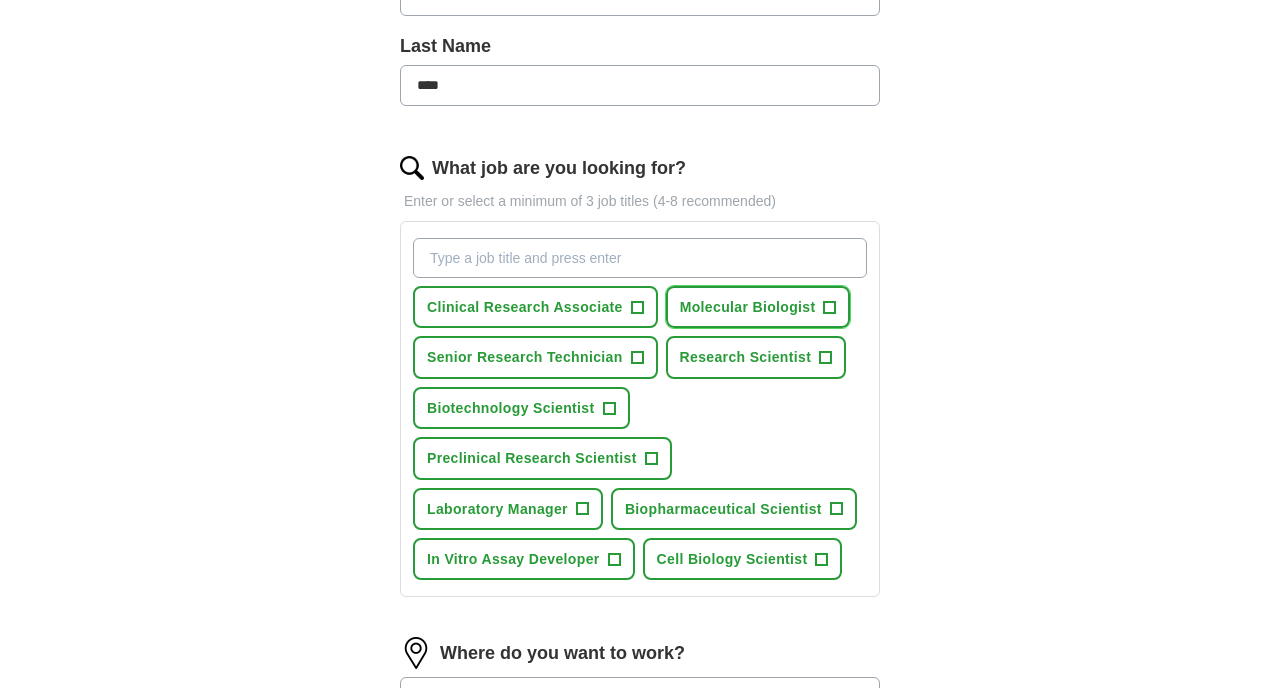 click on "Molecular Biologist +" at bounding box center [758, 307] 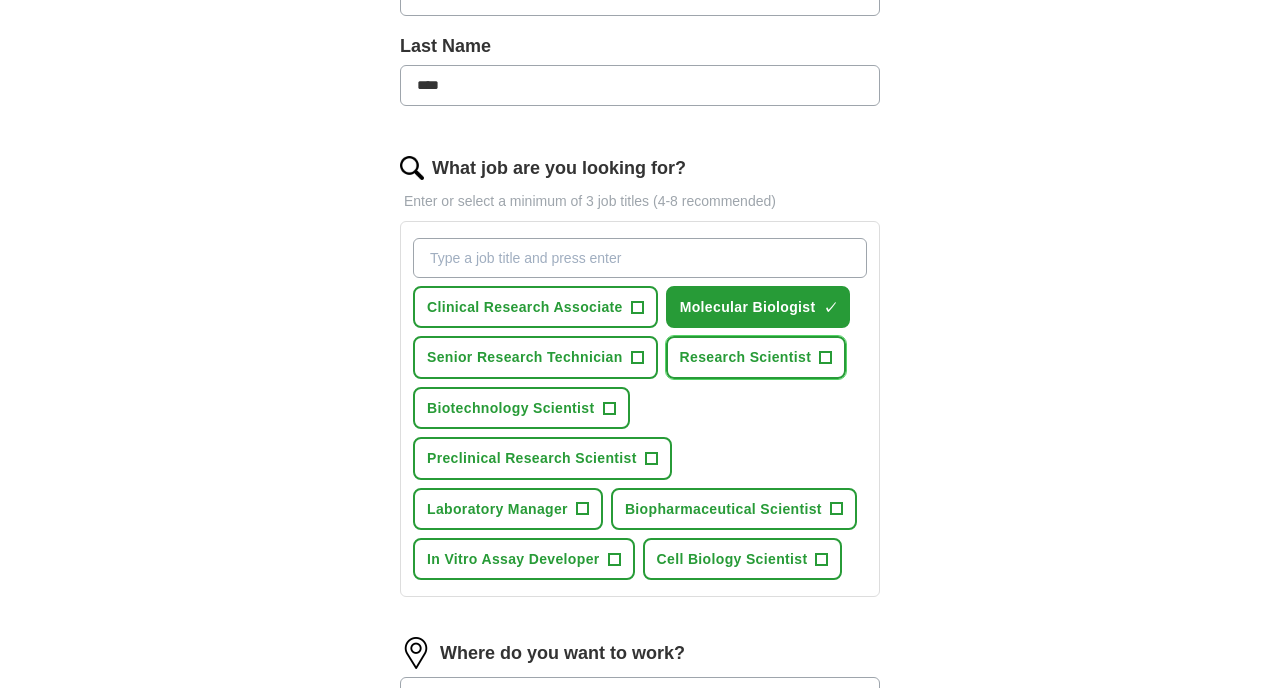 click on "Research Scientist +" at bounding box center [756, 357] 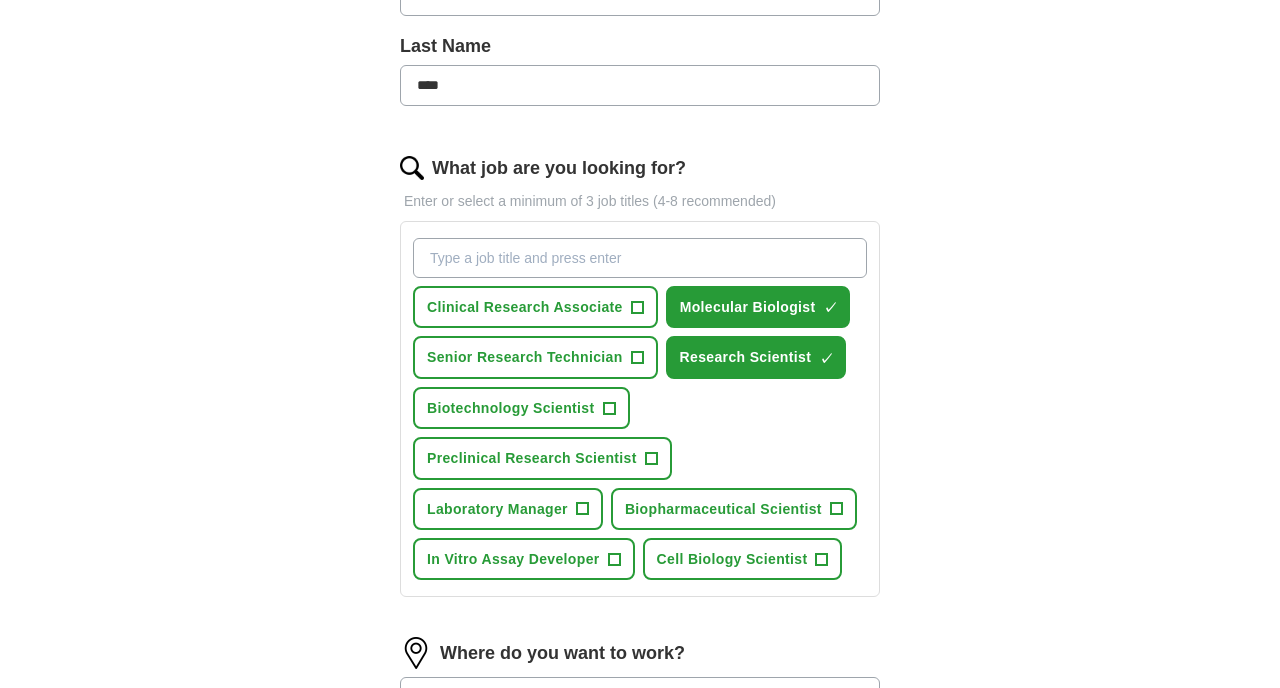 click on "What job are you looking for?" at bounding box center (640, 258) 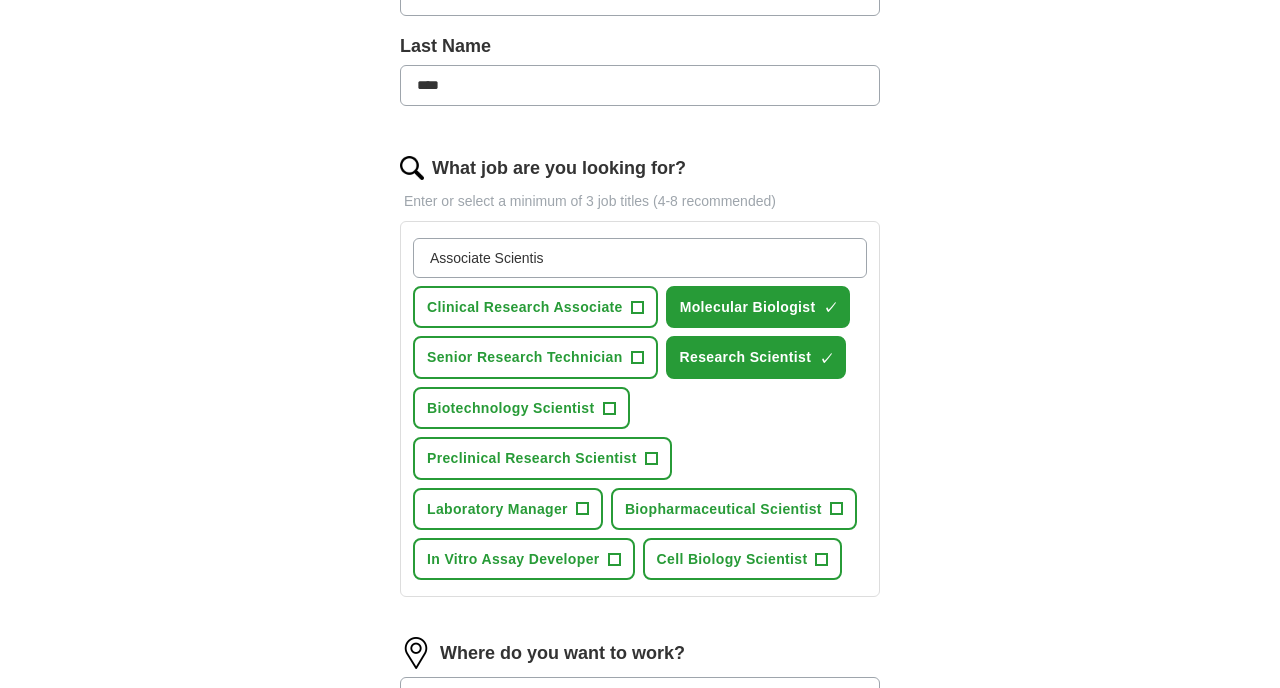 type on "Associate Scientist" 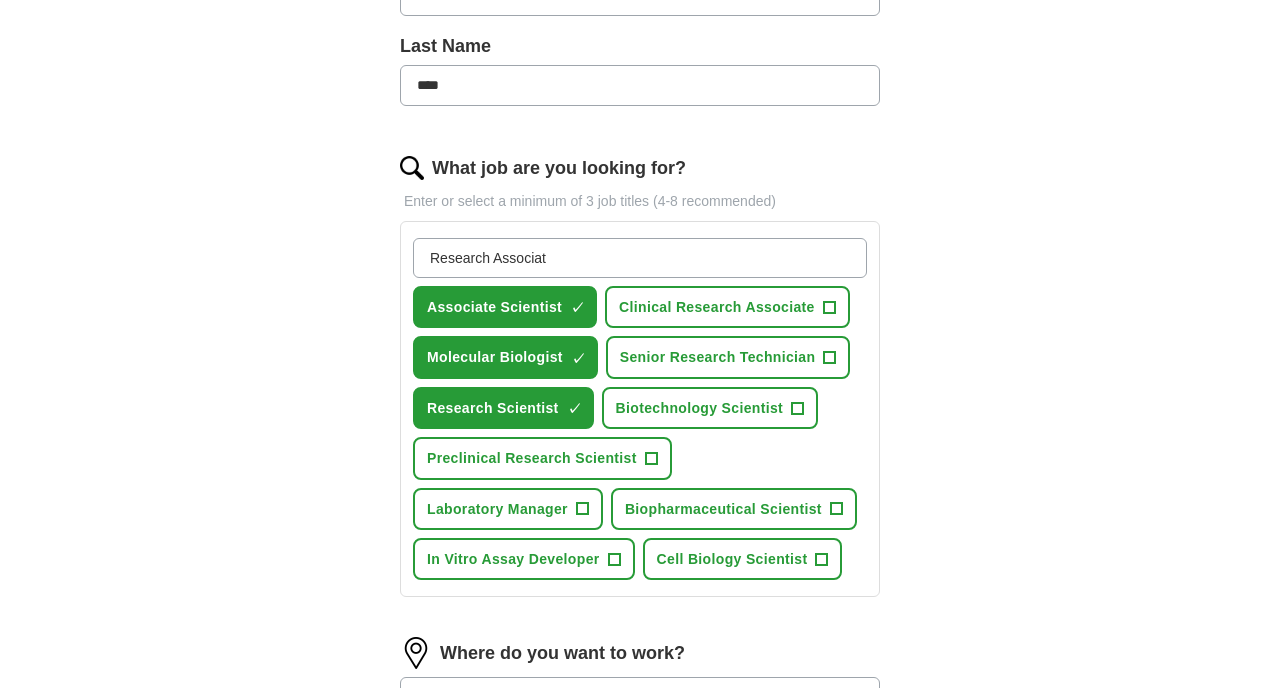 type on "Research Associate" 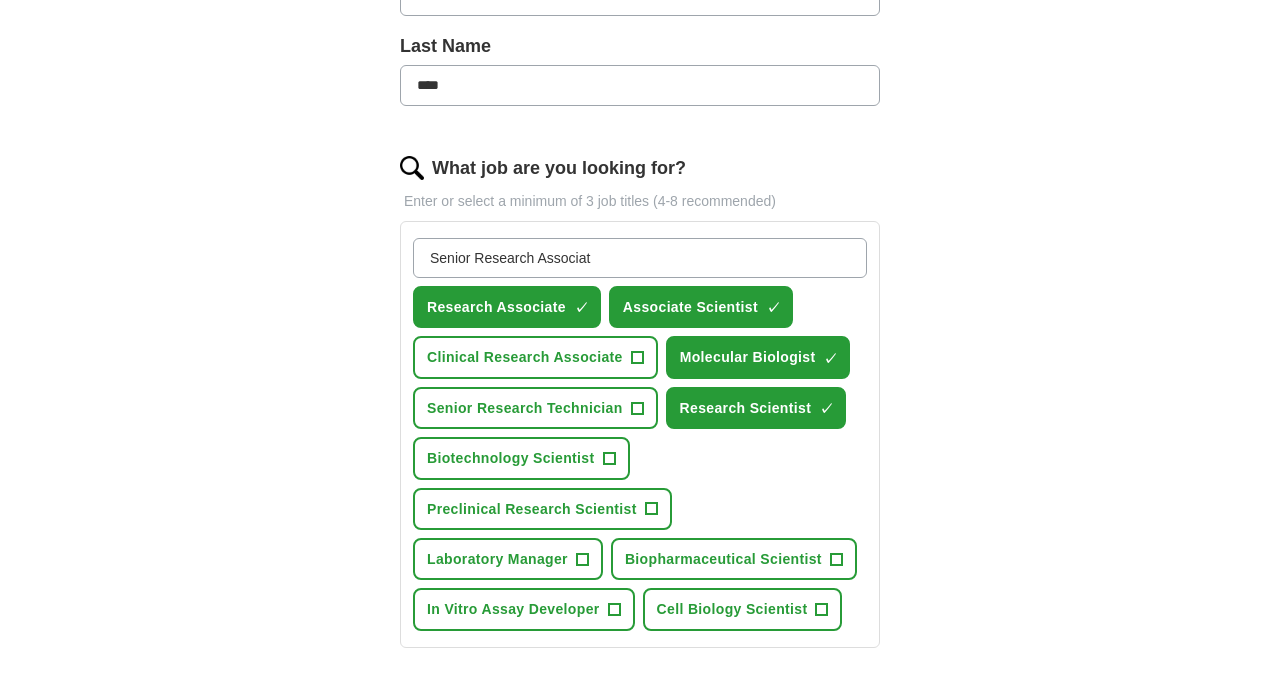 type on "Senior Research Associate" 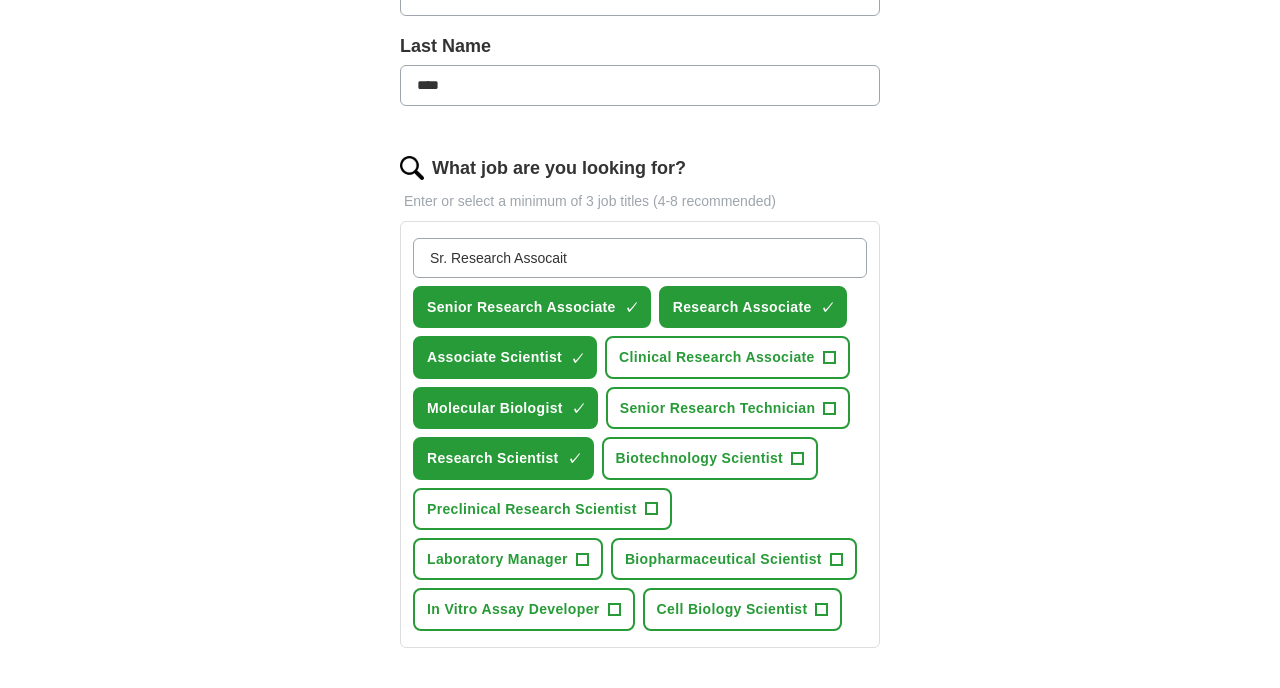 type on "Sr. Research Assocaite" 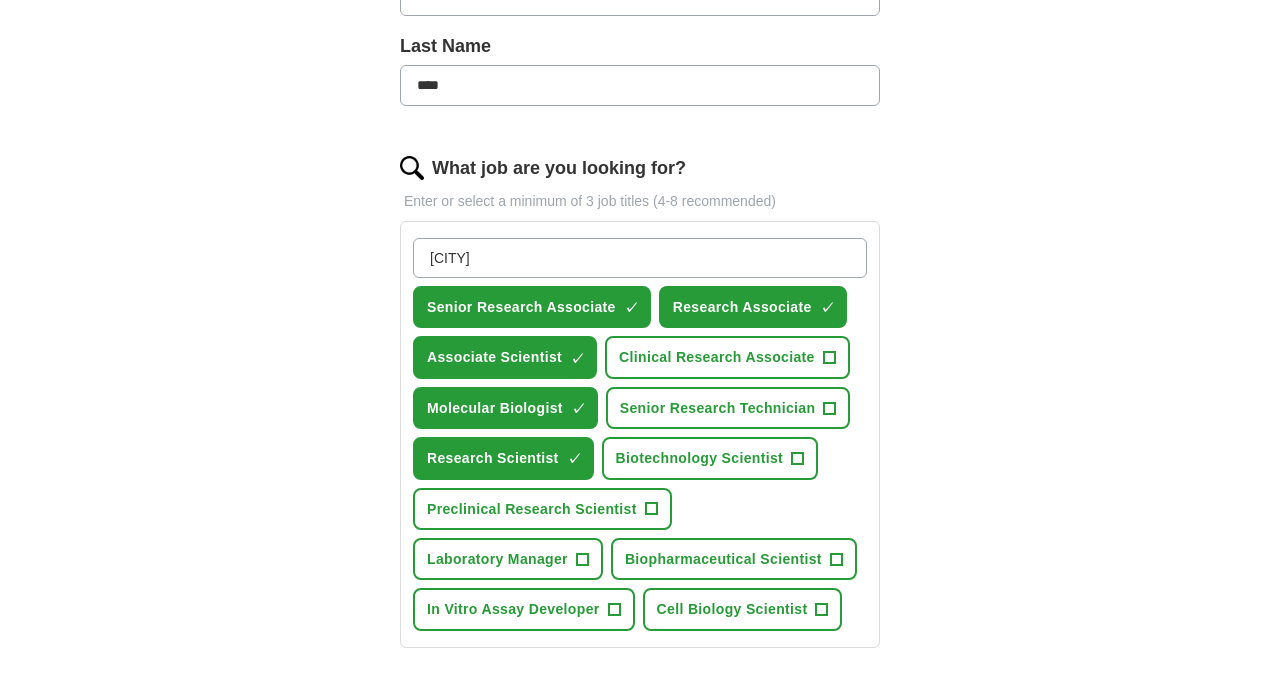 type 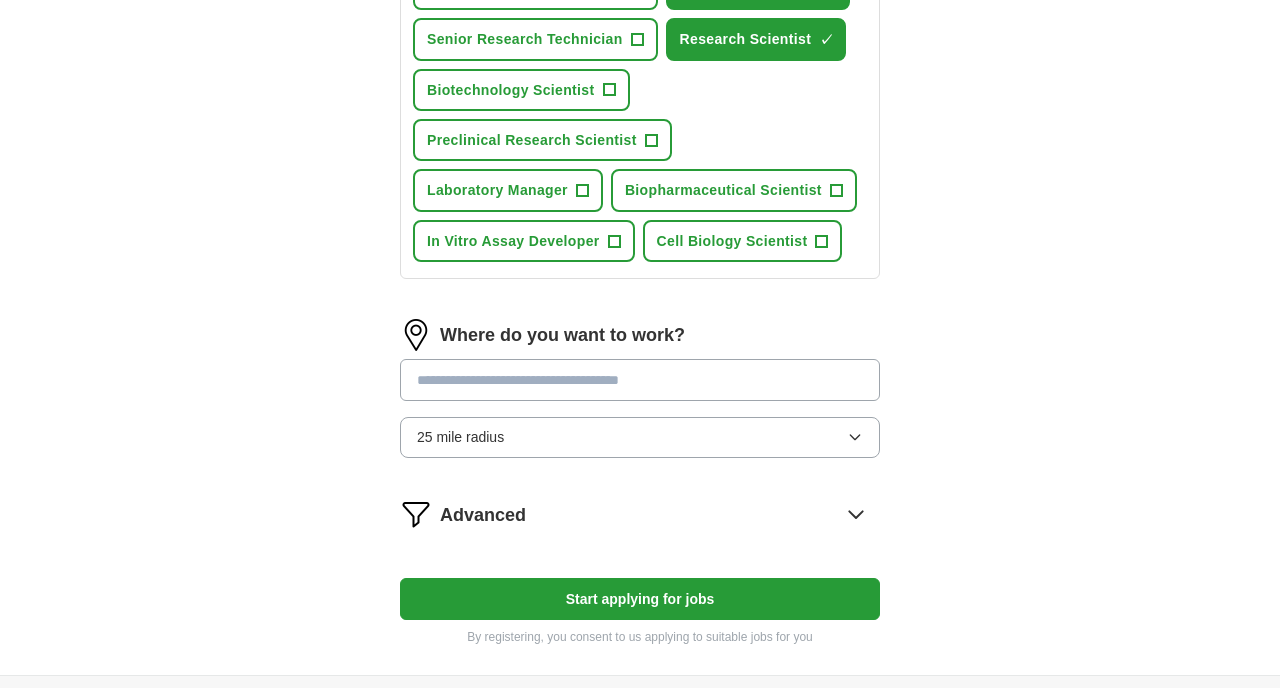 scroll, scrollTop: 939, scrollLeft: 0, axis: vertical 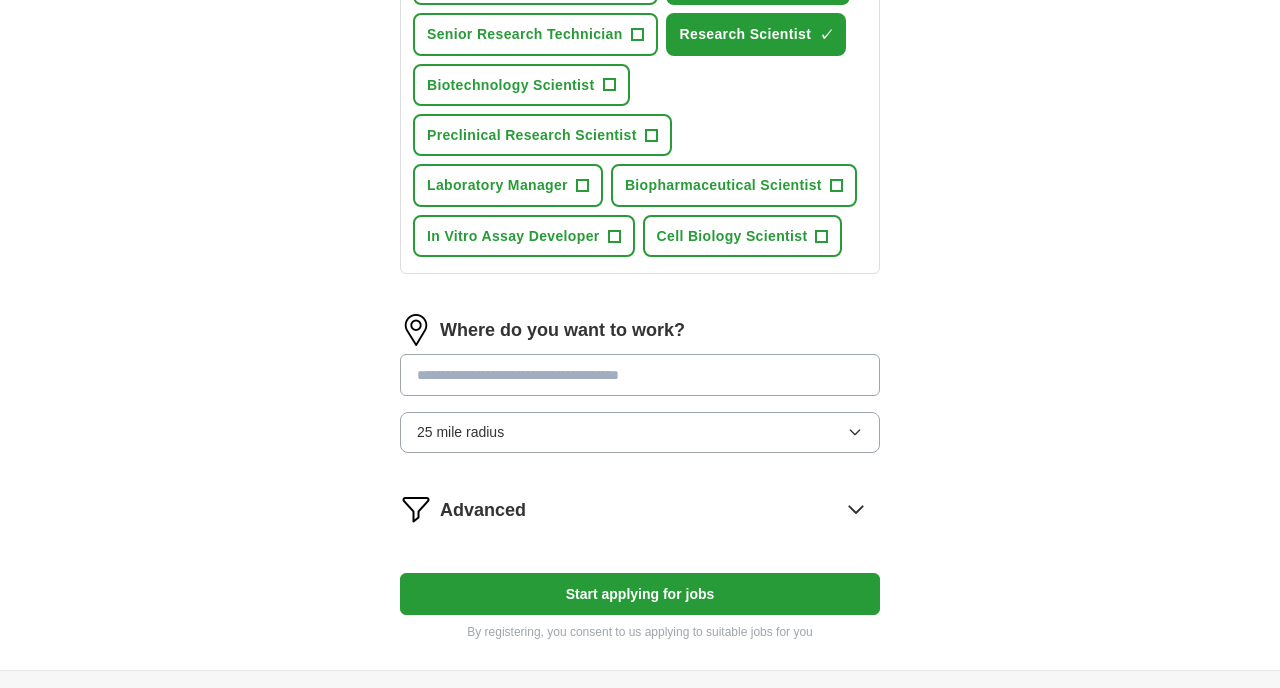 click on "25 mile radius" at bounding box center (640, 432) 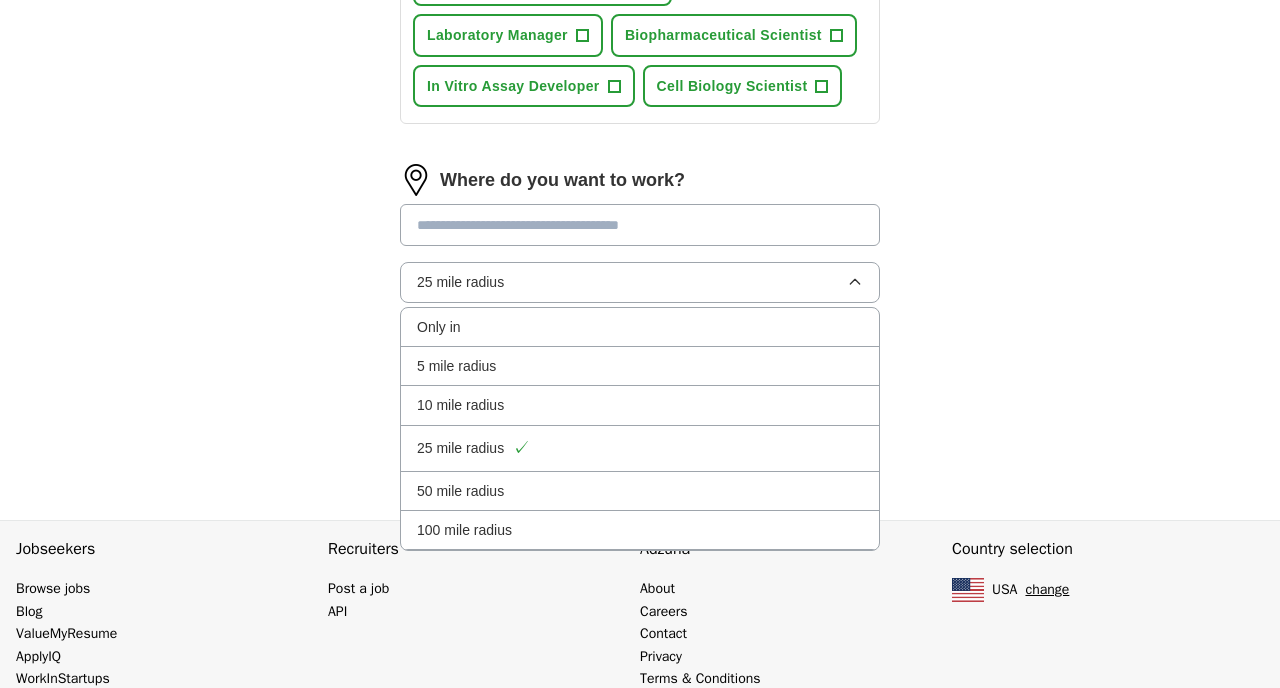 scroll, scrollTop: 1102, scrollLeft: 0, axis: vertical 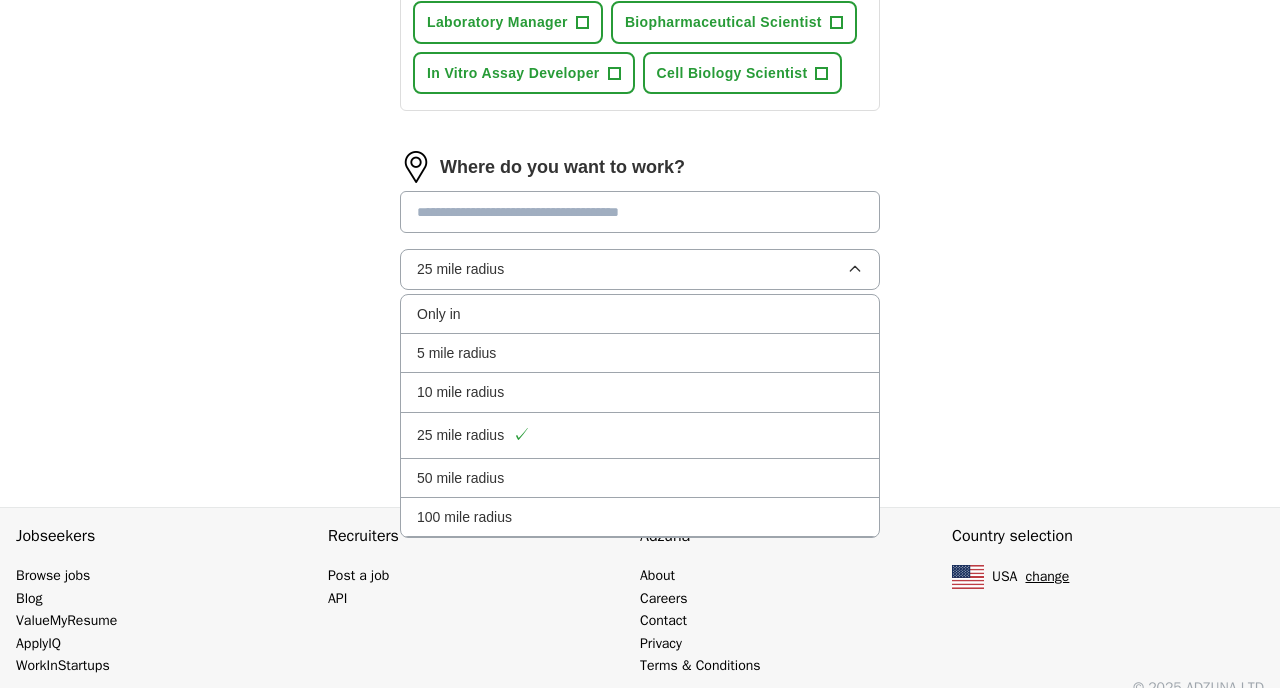 click on "100 mile radius" at bounding box center (464, 517) 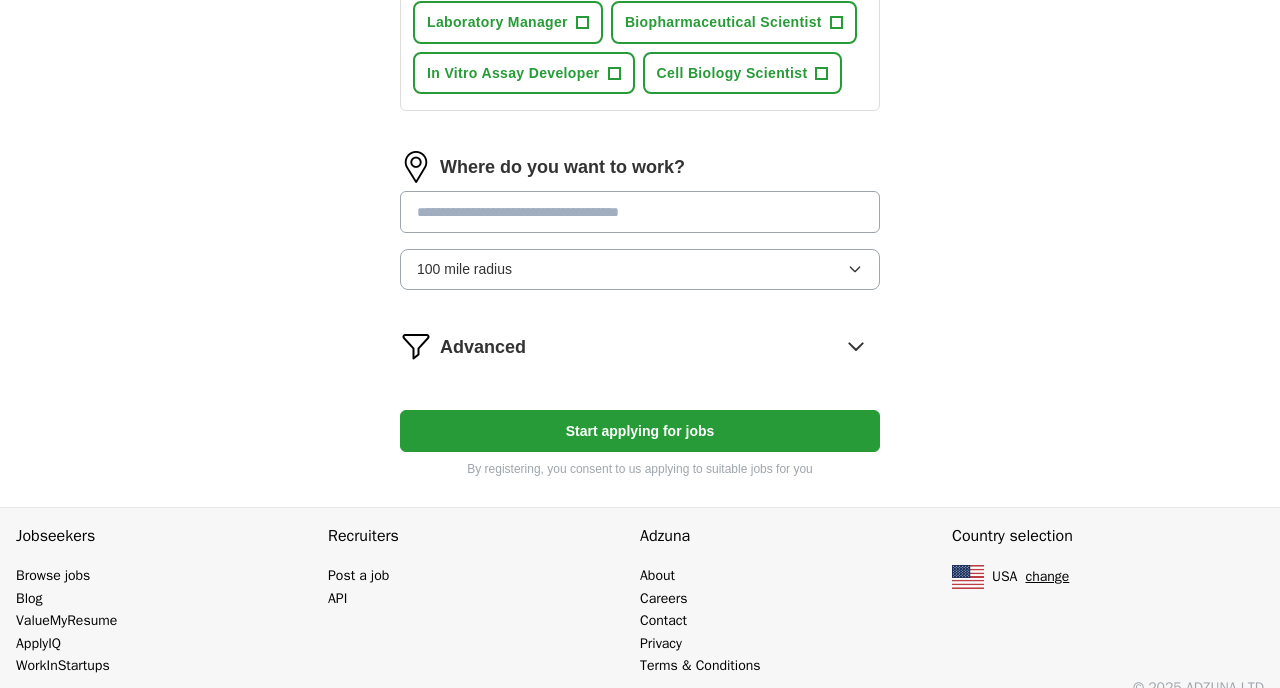 click on "Advanced" at bounding box center [660, 346] 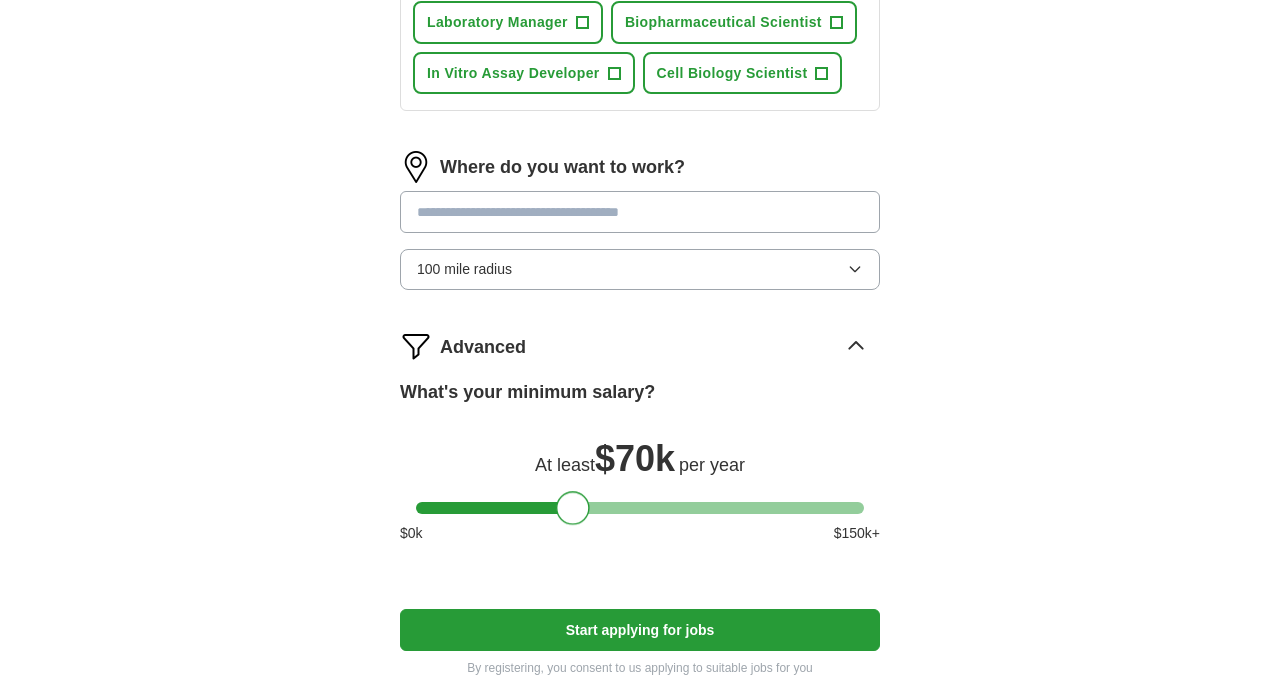 drag, startPoint x: 433, startPoint y: 513, endPoint x: 575, endPoint y: 498, distance: 142.79005 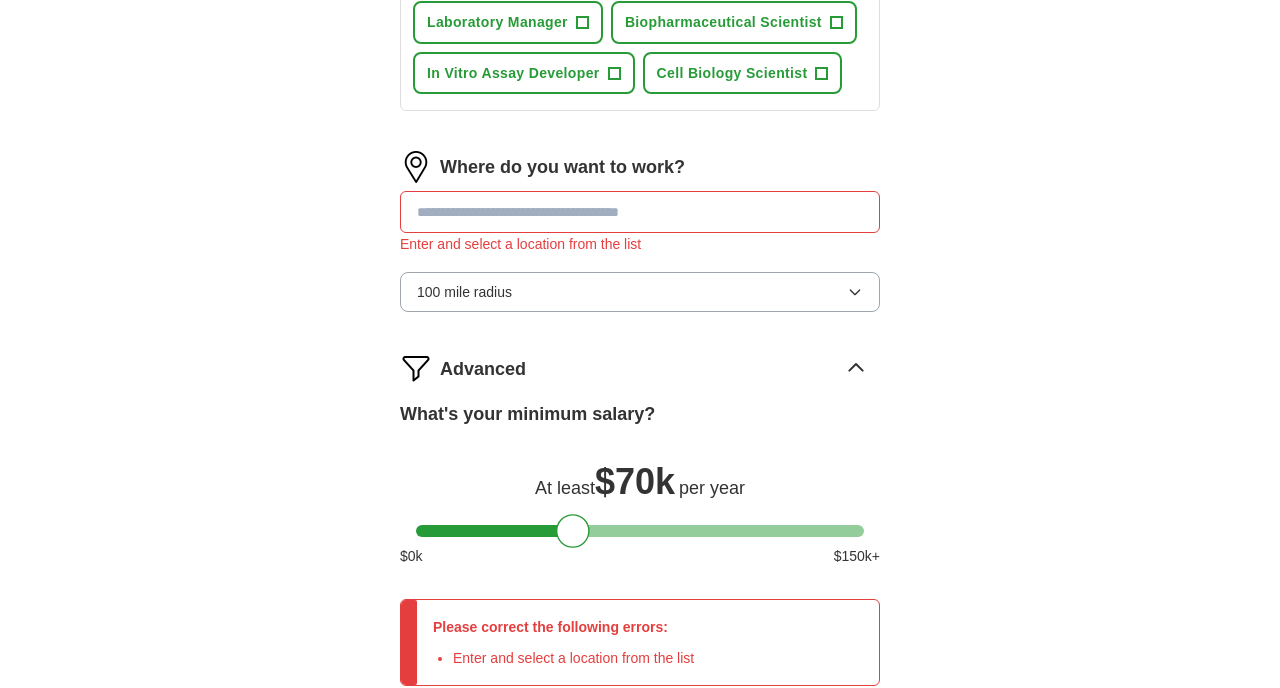 click at bounding box center [640, 212] 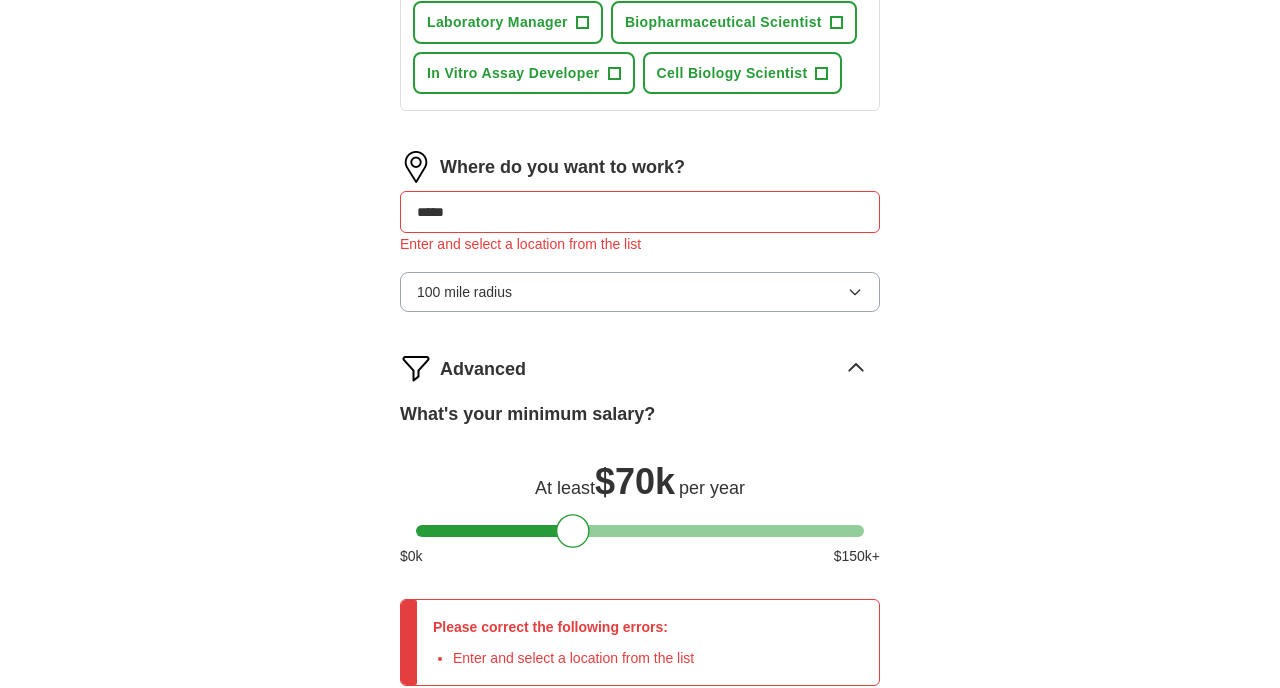 type on "******" 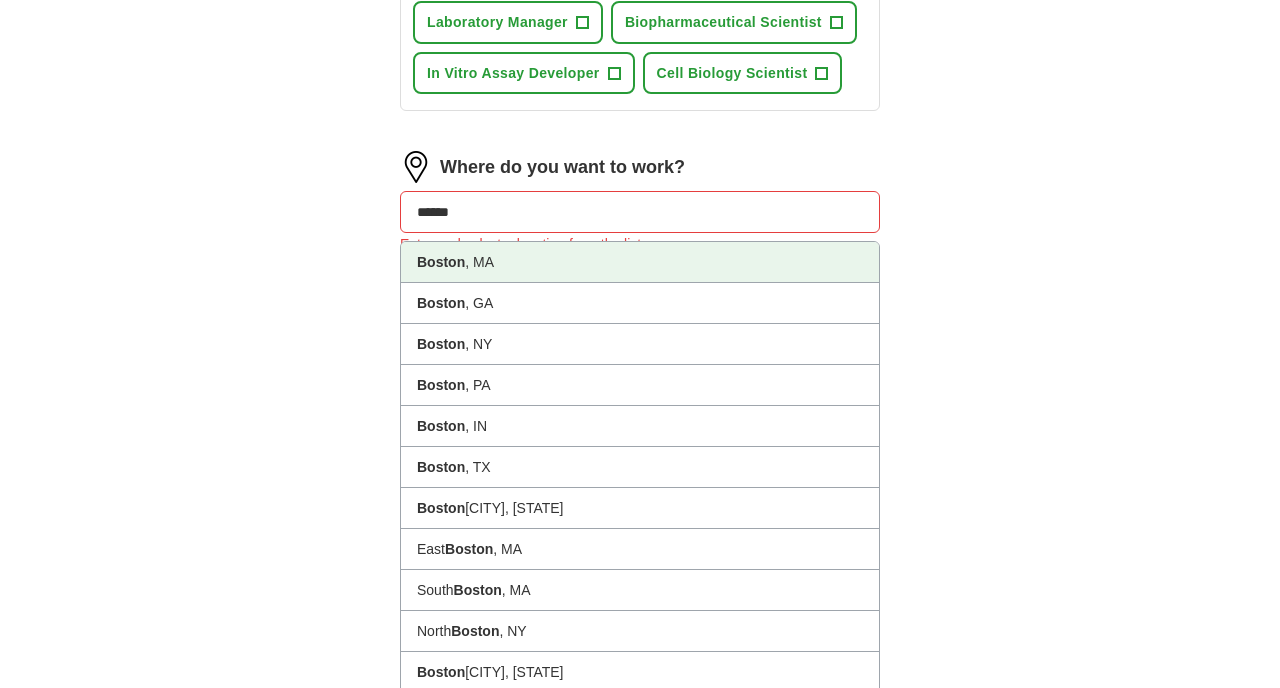 click on "[CITY], [STATE]" at bounding box center (640, 262) 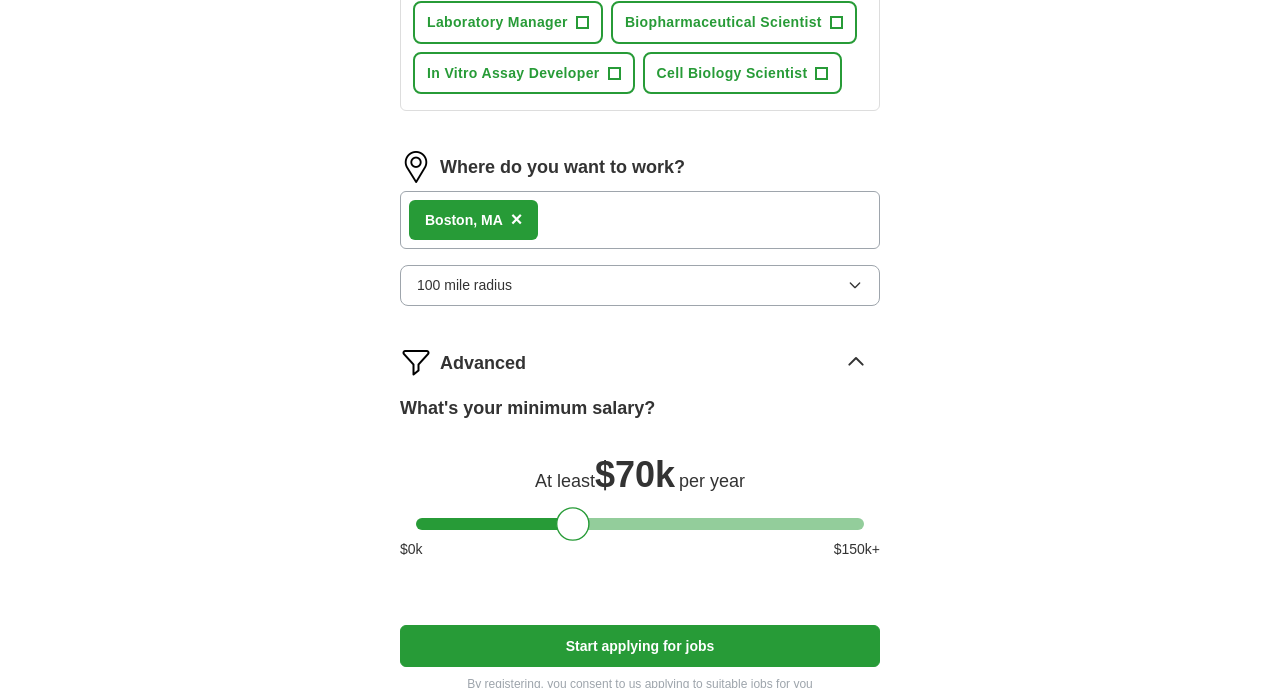 click on "Boston , MA ×" at bounding box center [640, 220] 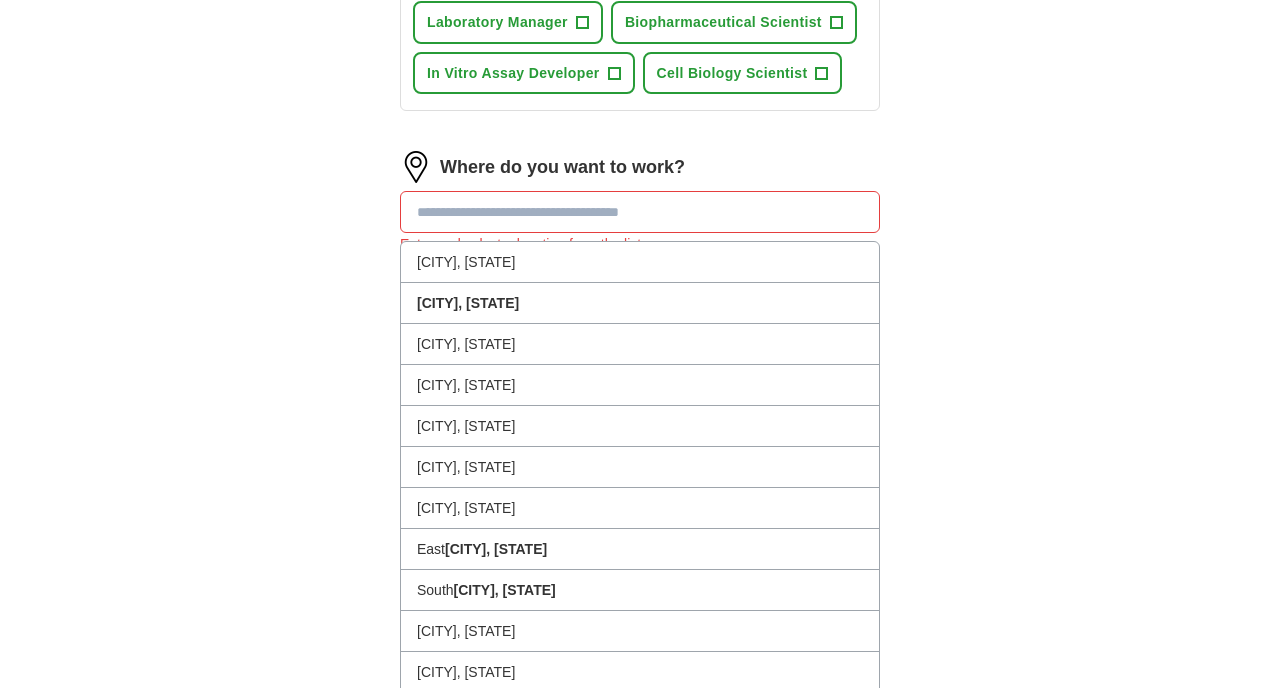 click at bounding box center [640, 212] 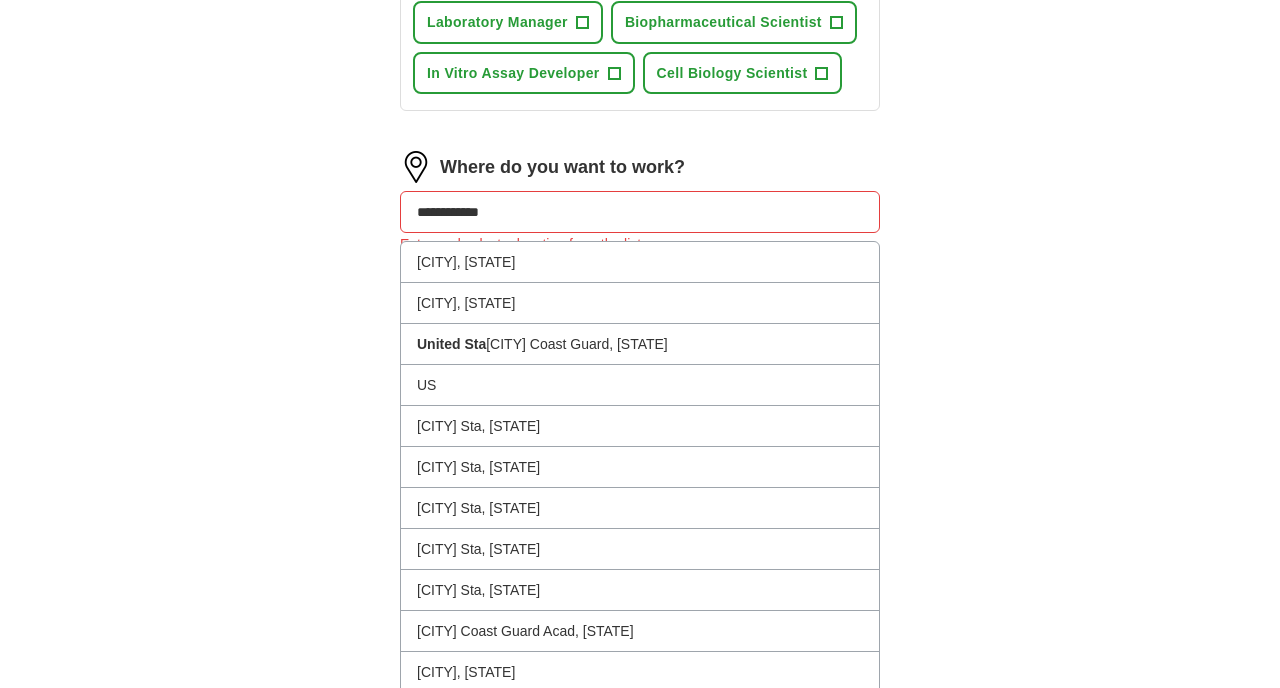 type on "**********" 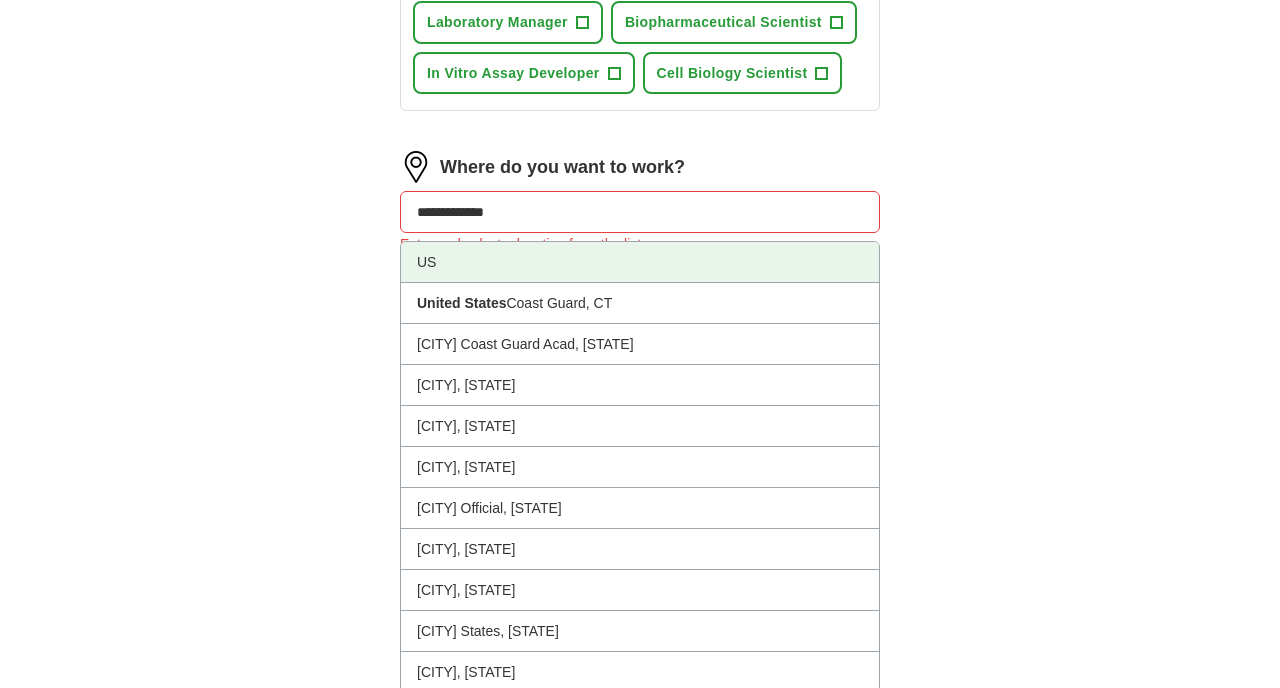 click on "US" at bounding box center (640, 262) 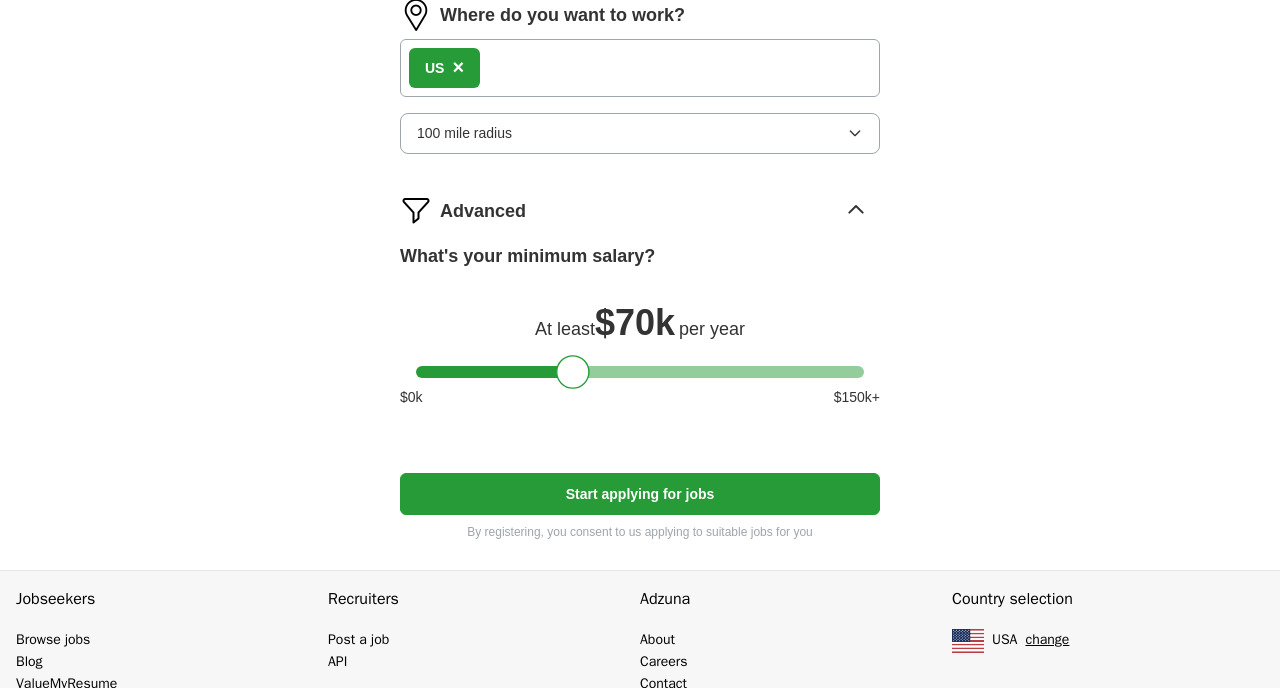 scroll, scrollTop: 1258, scrollLeft: 0, axis: vertical 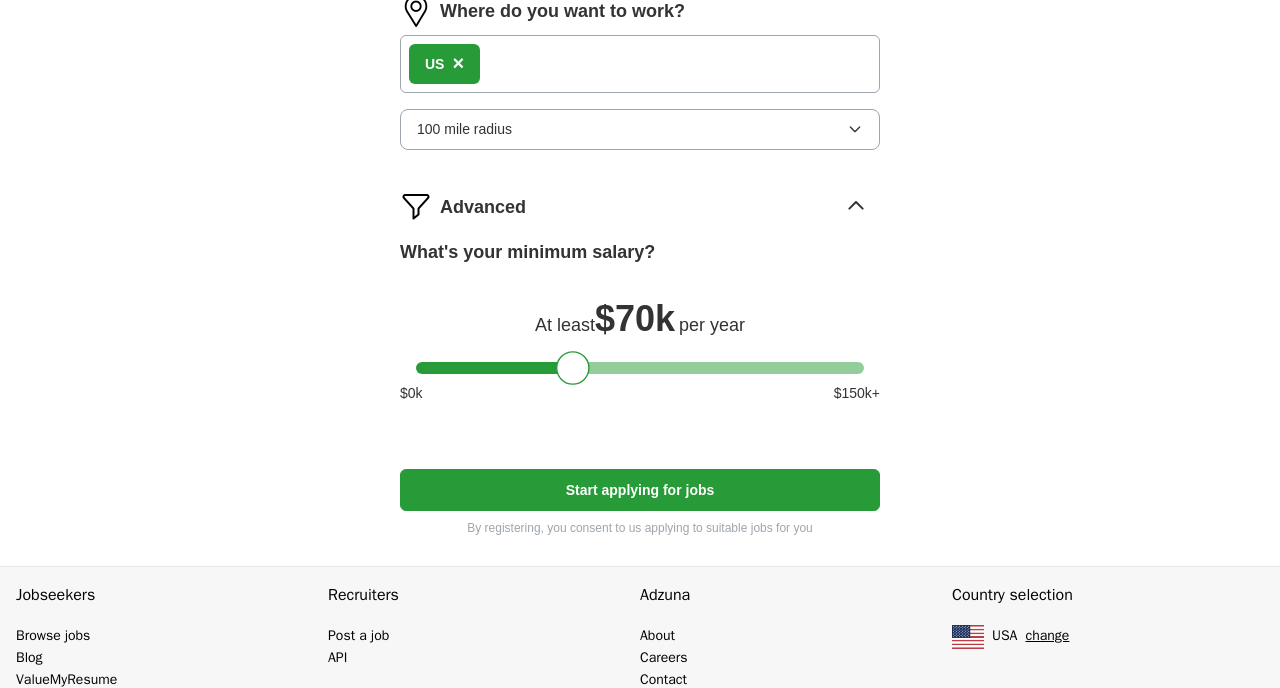 click on "Start applying for jobs" at bounding box center [640, 490] 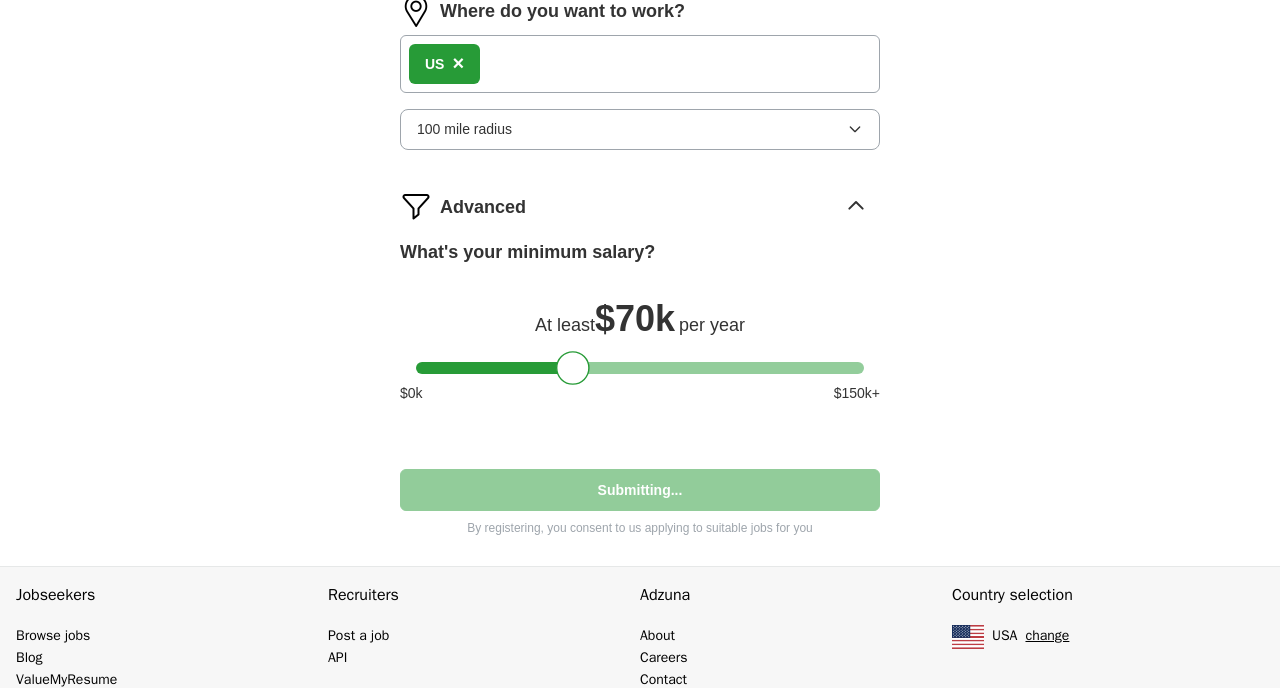 select on "**" 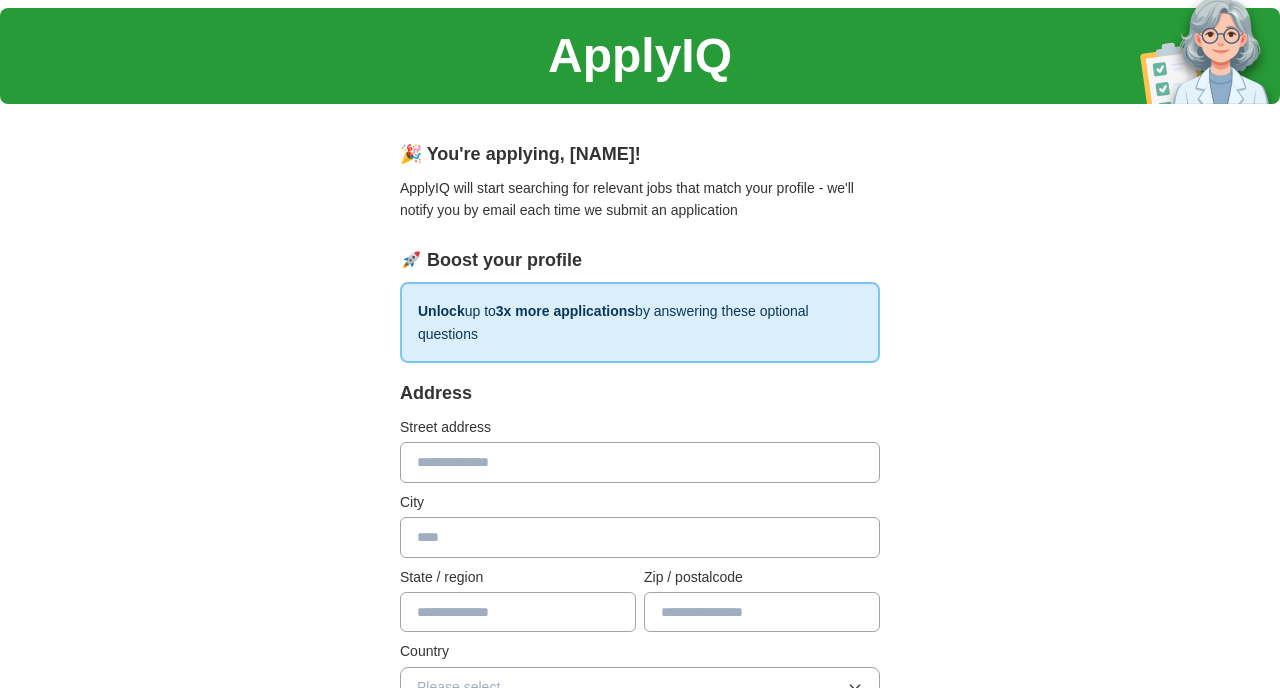 scroll, scrollTop: 144, scrollLeft: 0, axis: vertical 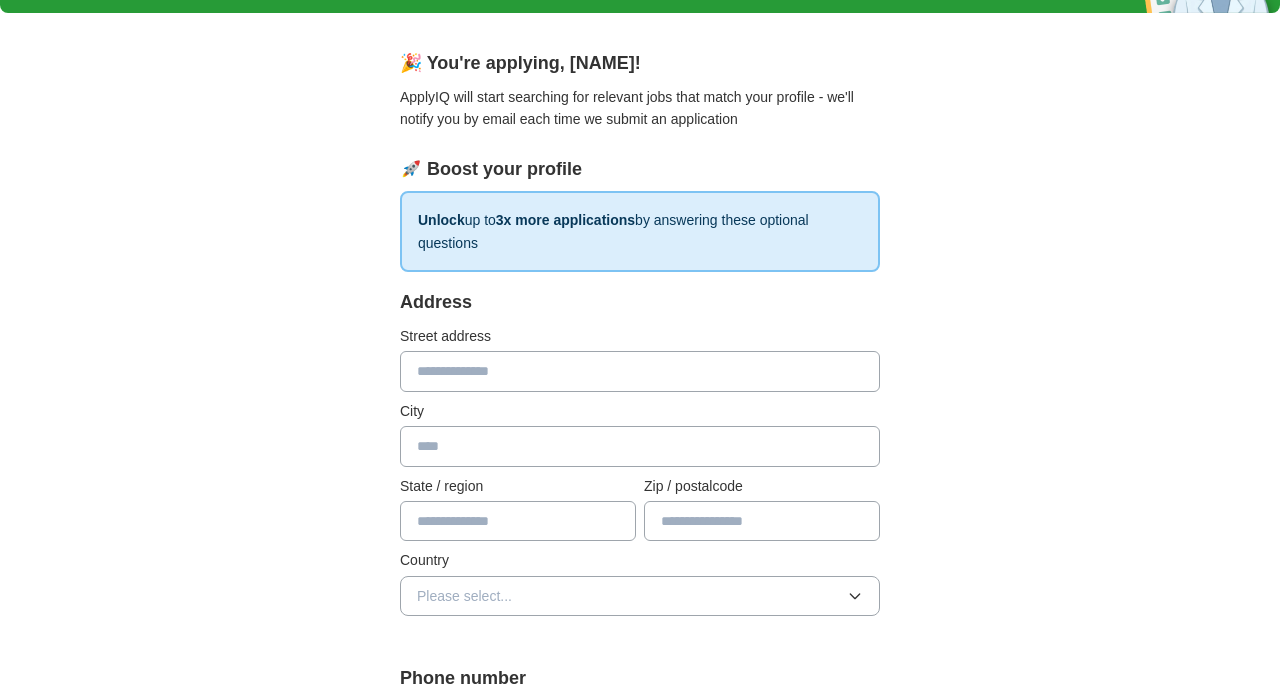 click at bounding box center [640, 371] 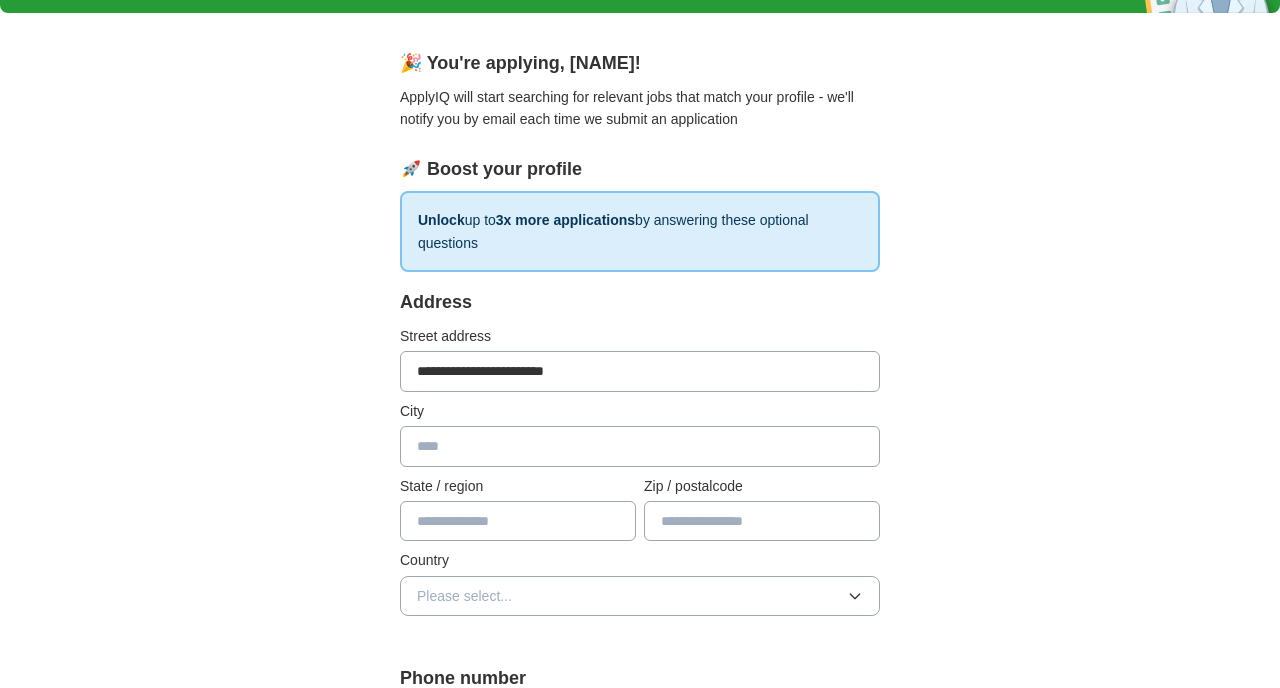 type on "******" 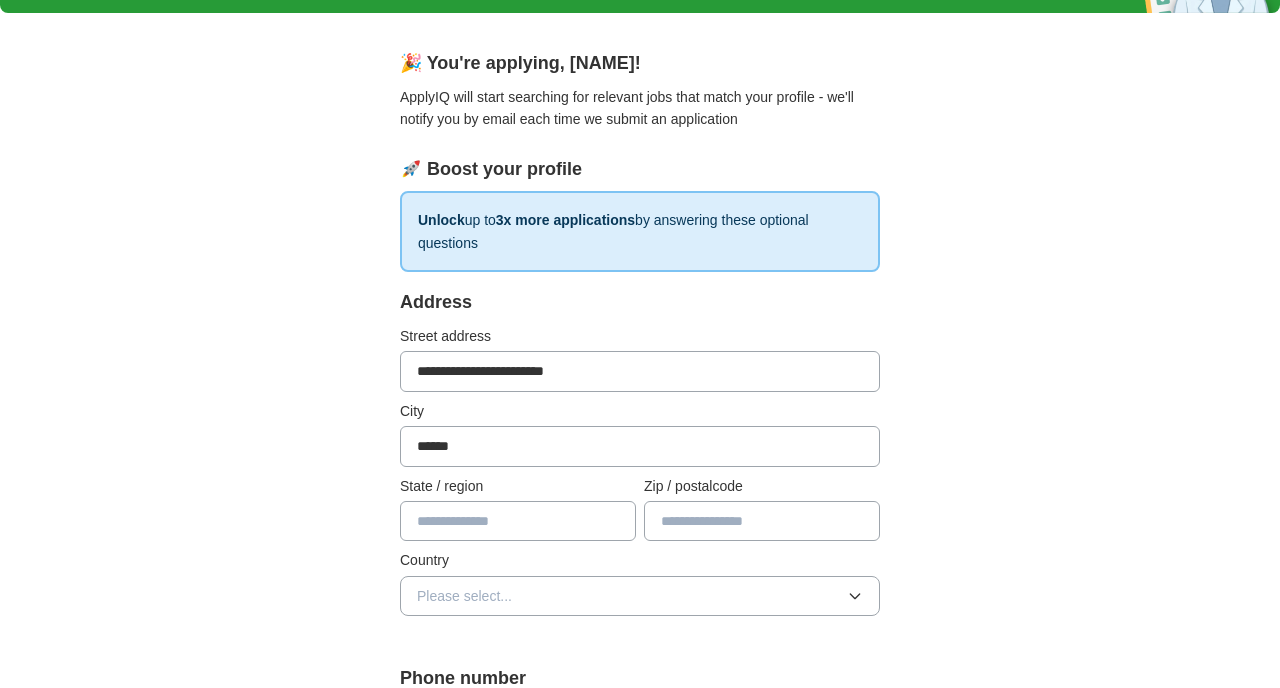 type on "**" 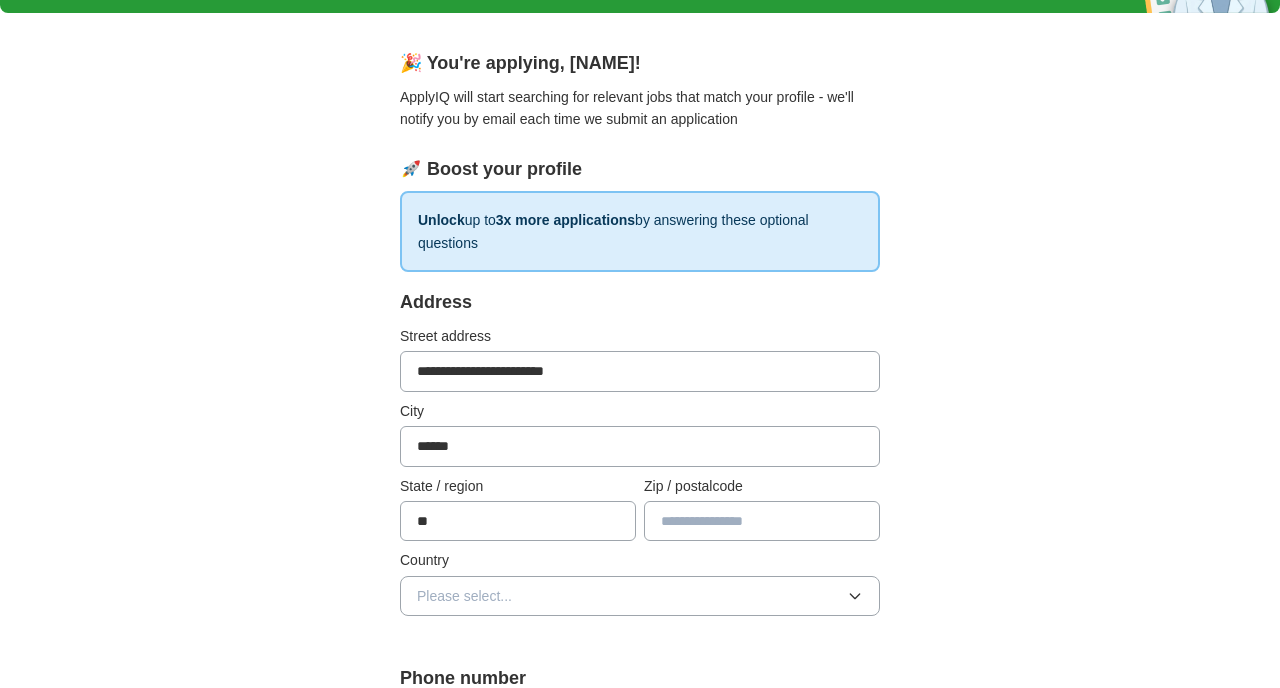 type on "*****" 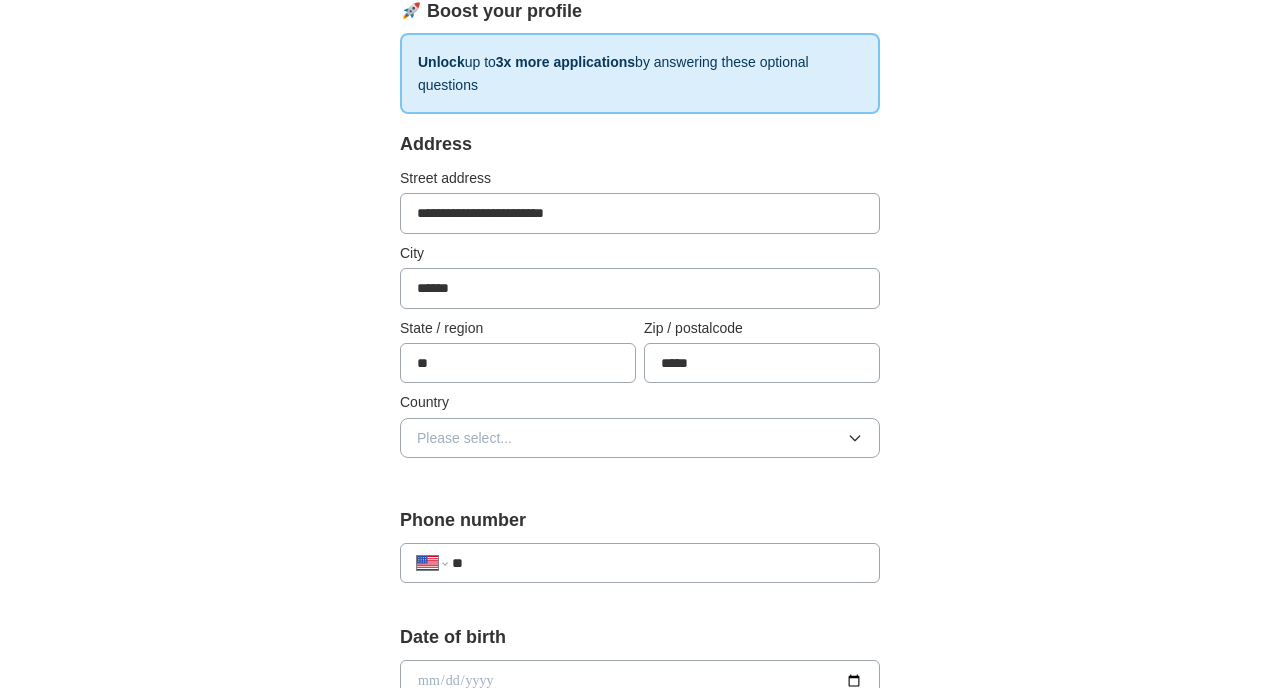 scroll, scrollTop: 423, scrollLeft: 0, axis: vertical 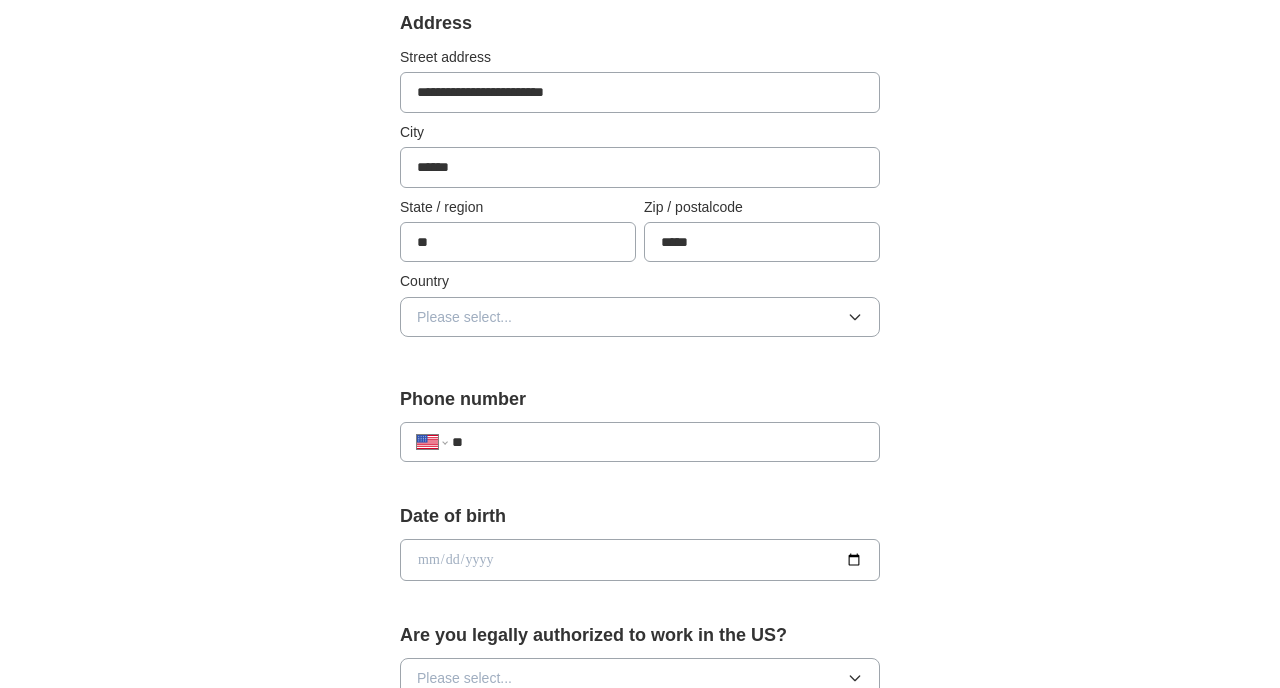 click on "Please select..." at bounding box center (640, 317) 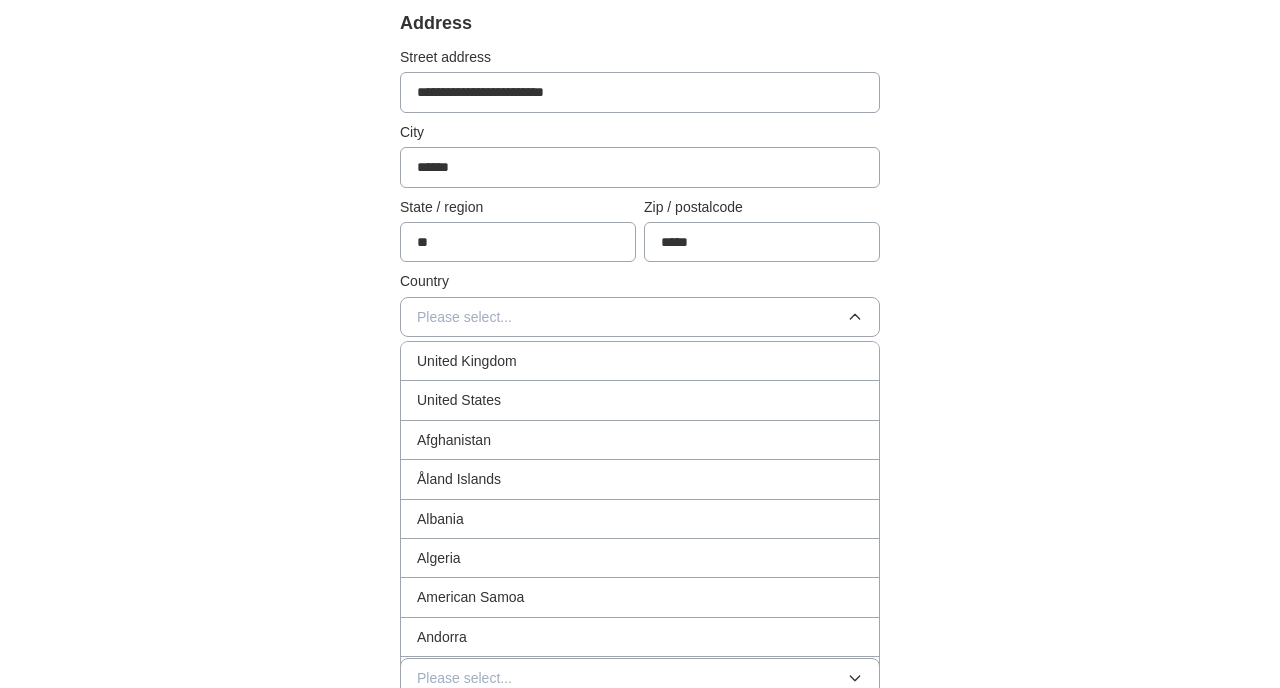 click on "United States" at bounding box center [640, 400] 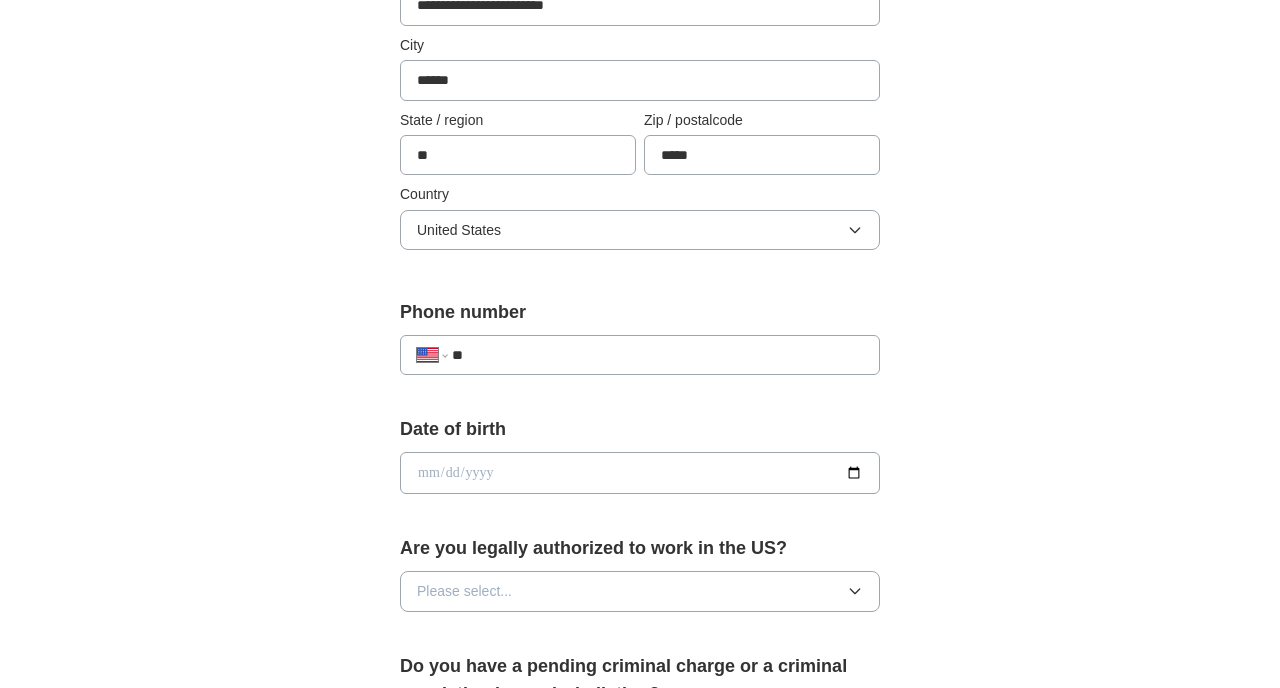 scroll, scrollTop: 547, scrollLeft: 0, axis: vertical 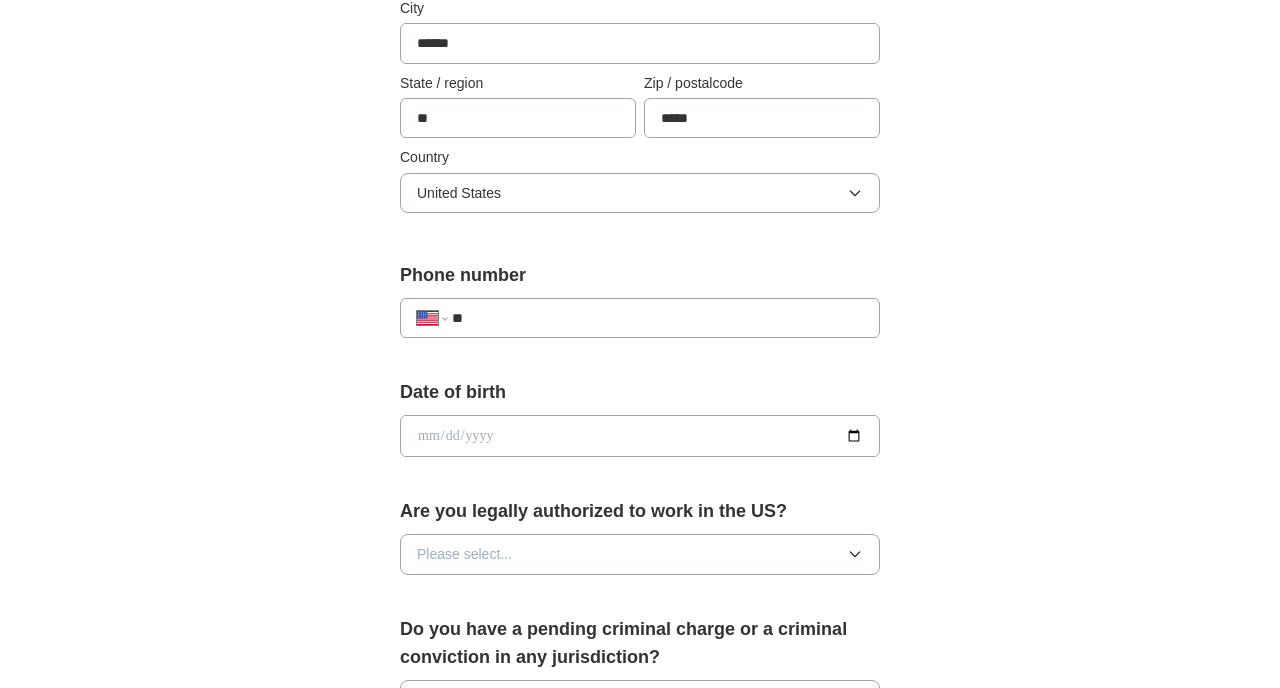 click on "**" at bounding box center (657, 318) 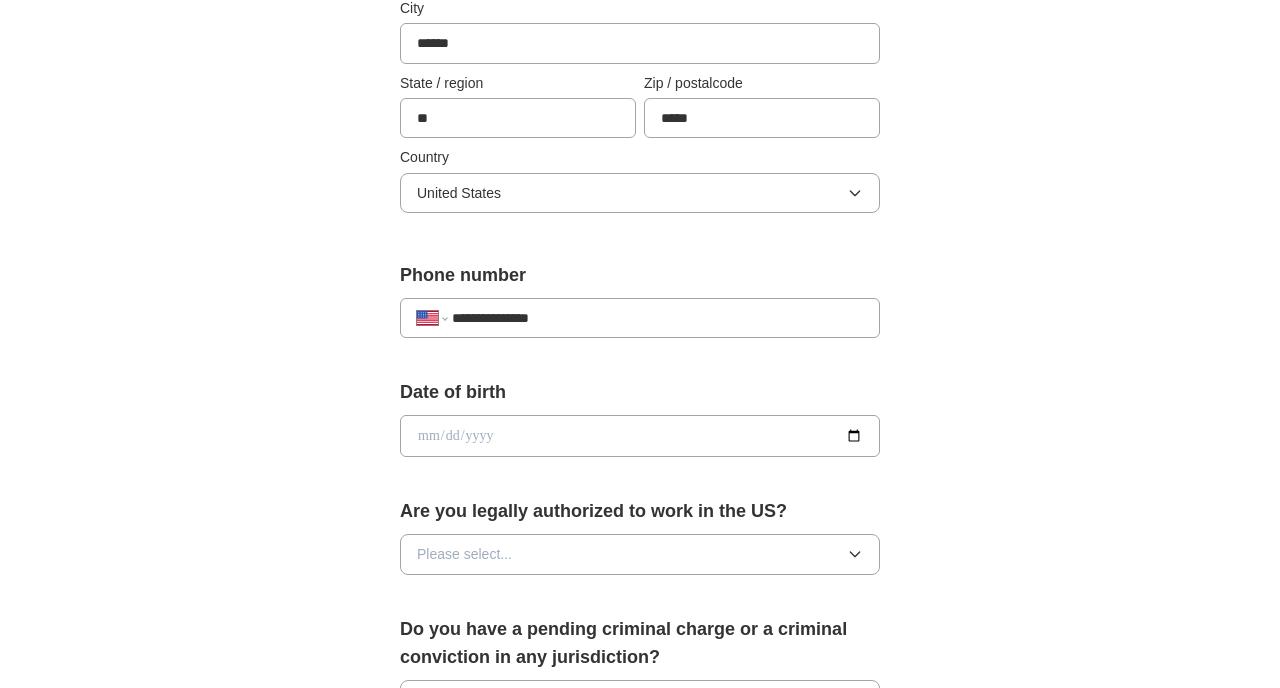type on "**********" 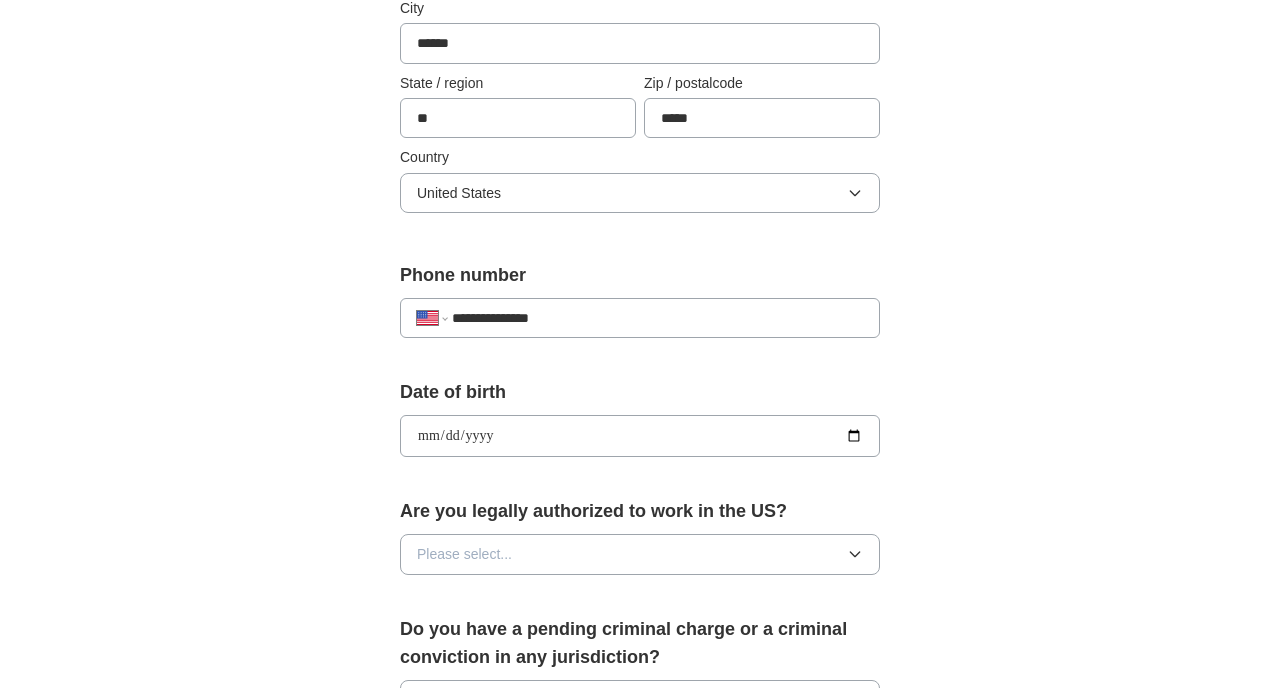 click on "**********" at bounding box center [640, 436] 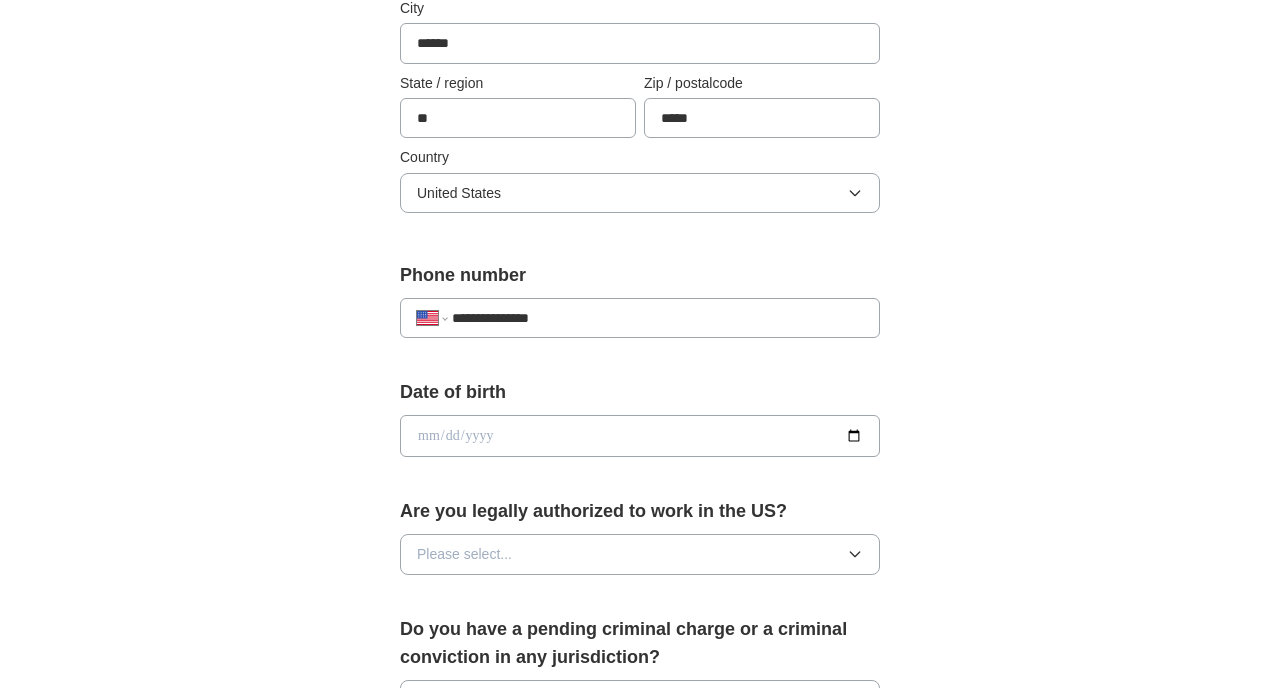 scroll, scrollTop: 715, scrollLeft: 0, axis: vertical 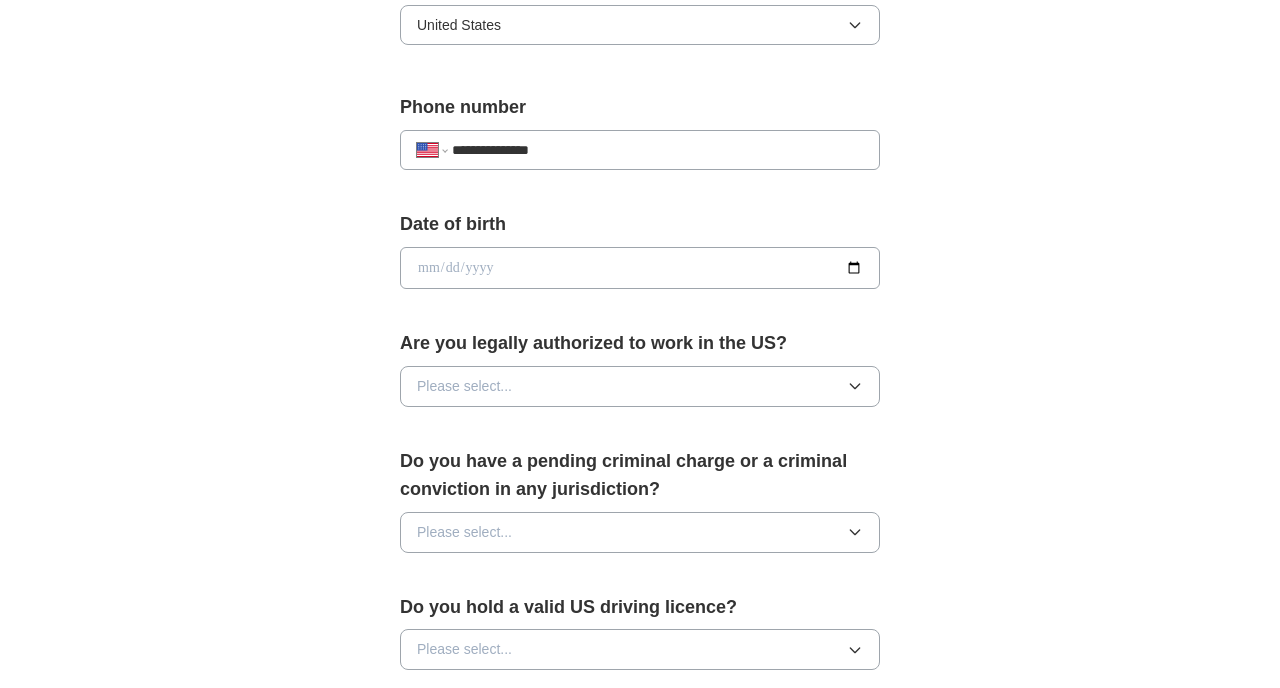 click on "Please select..." at bounding box center [640, 386] 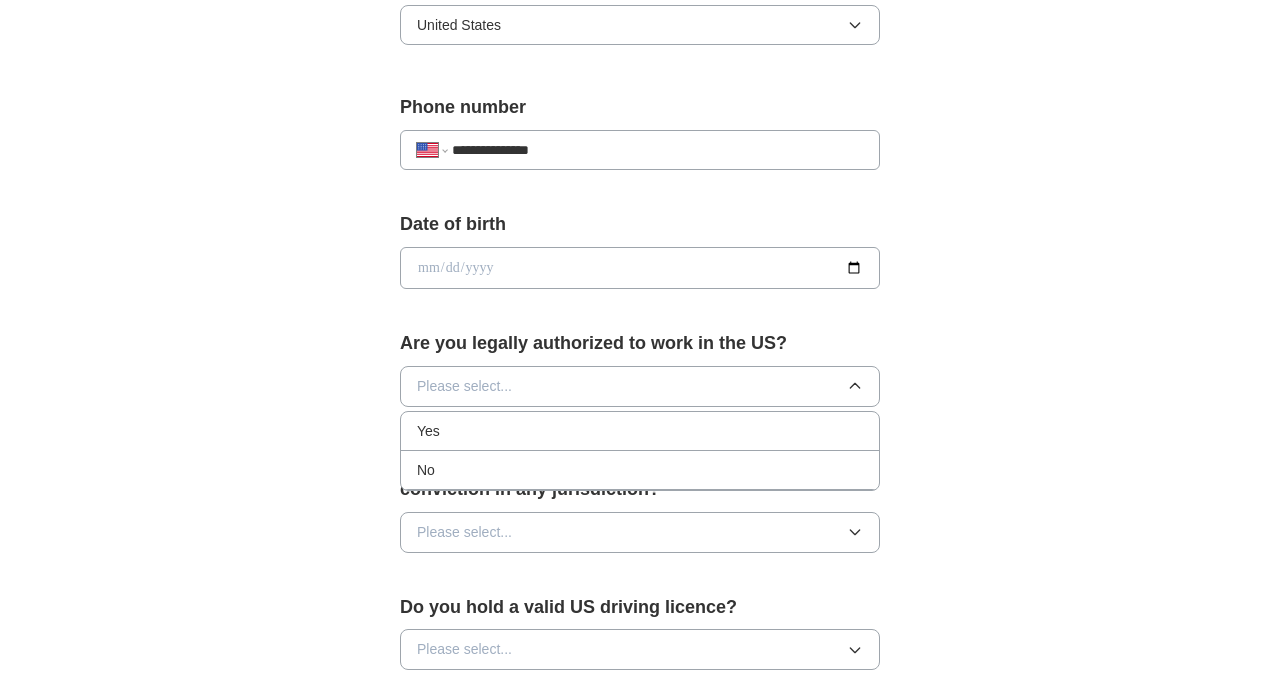 click on "Yes" at bounding box center (640, 431) 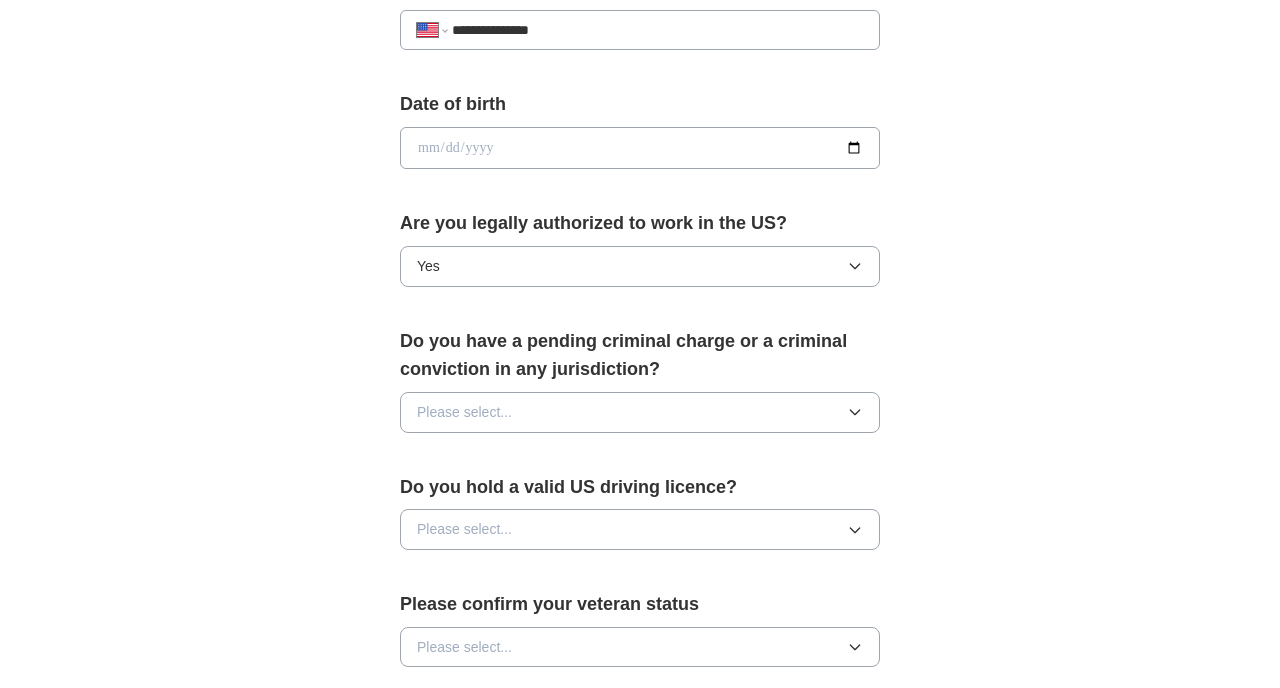scroll, scrollTop: 880, scrollLeft: 0, axis: vertical 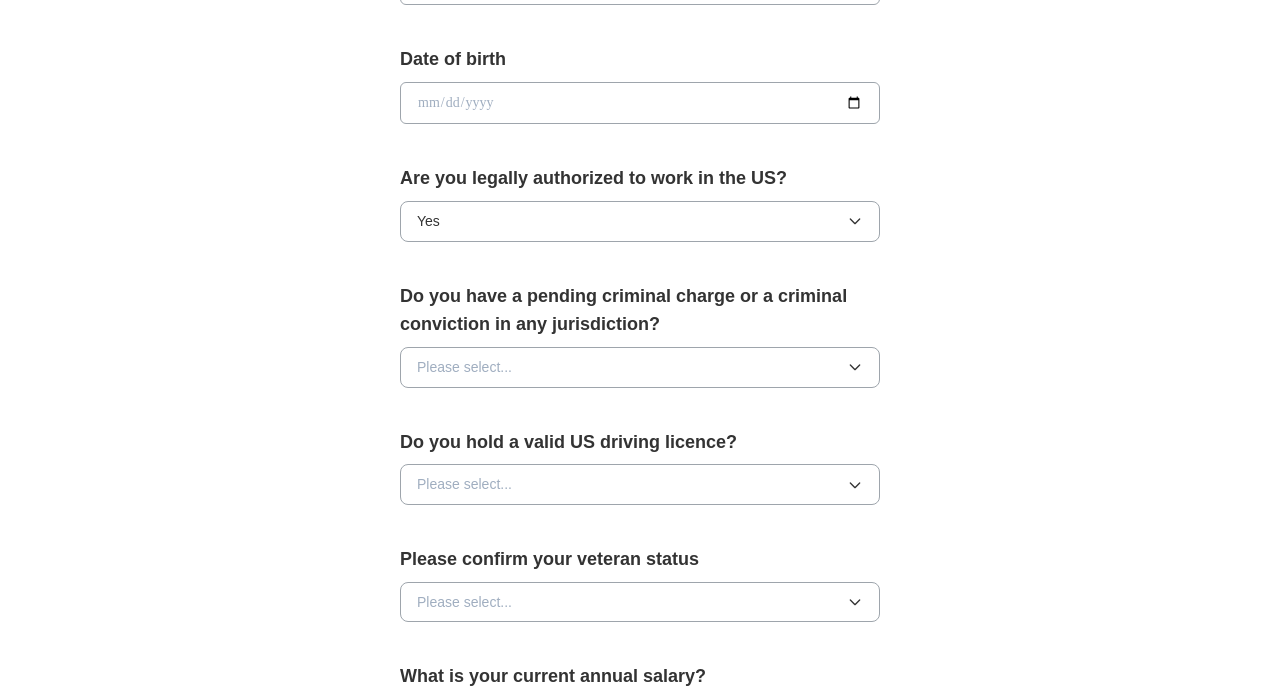 click on "Please select..." at bounding box center [640, 367] 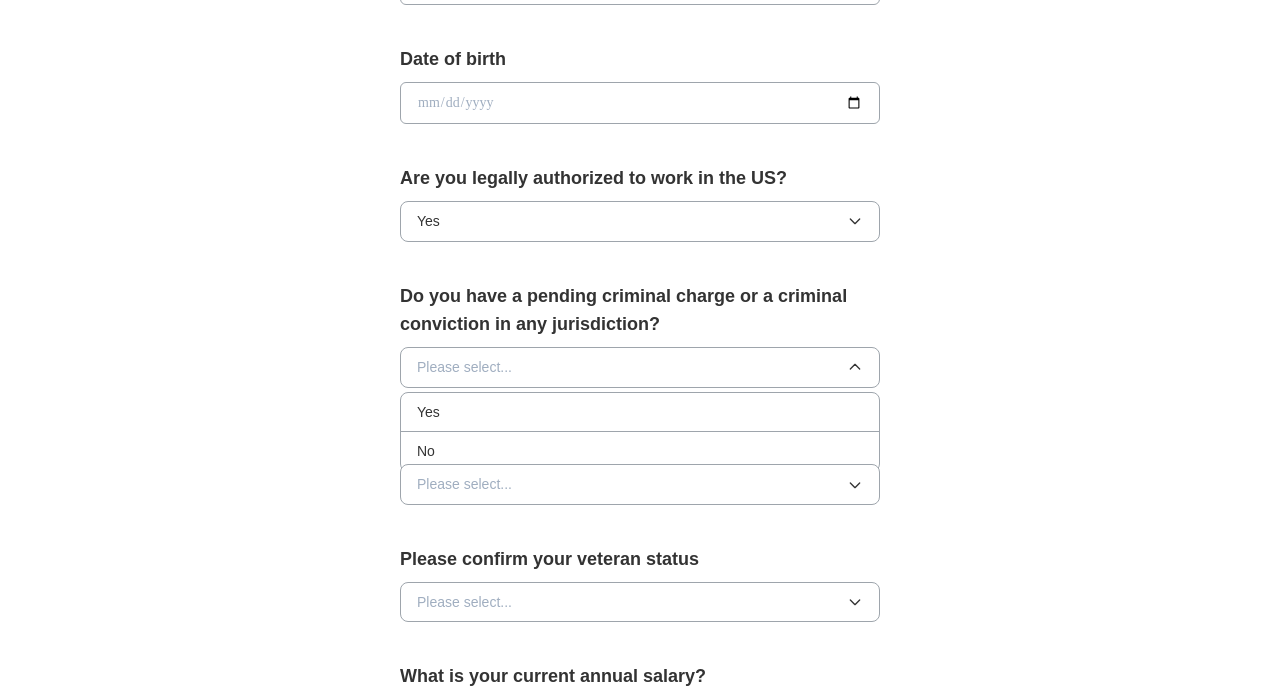 click on "No" at bounding box center (640, 451) 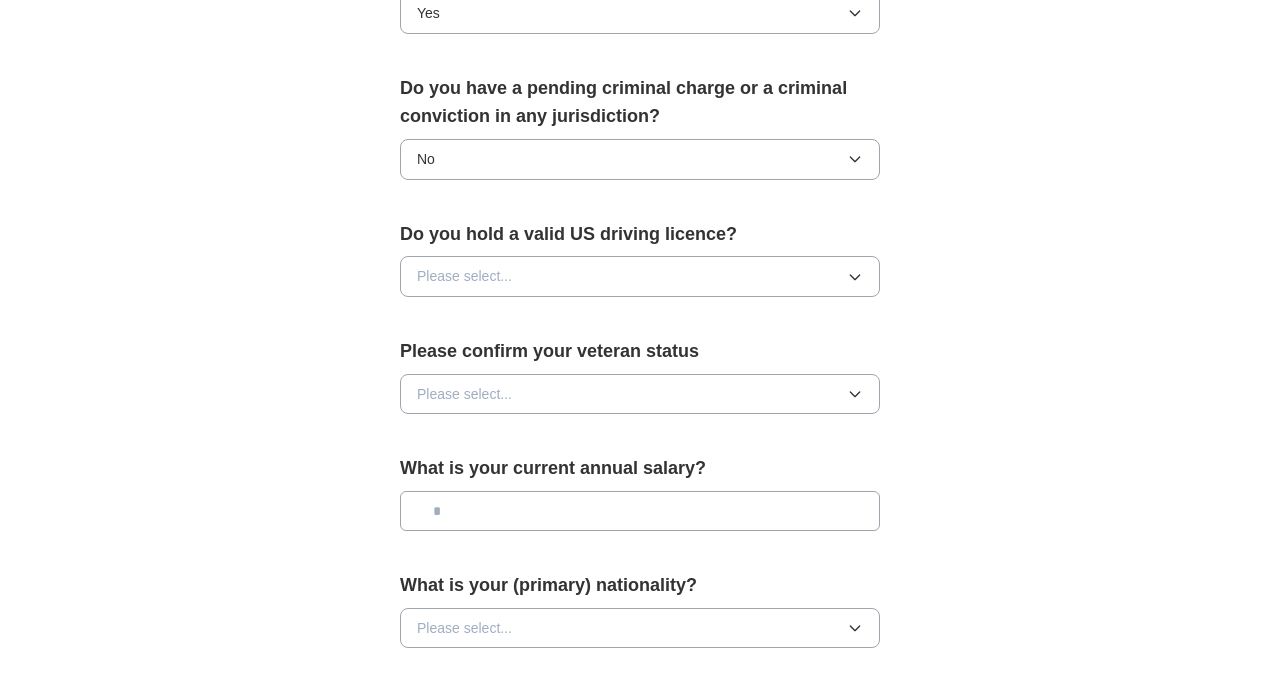scroll, scrollTop: 1081, scrollLeft: 0, axis: vertical 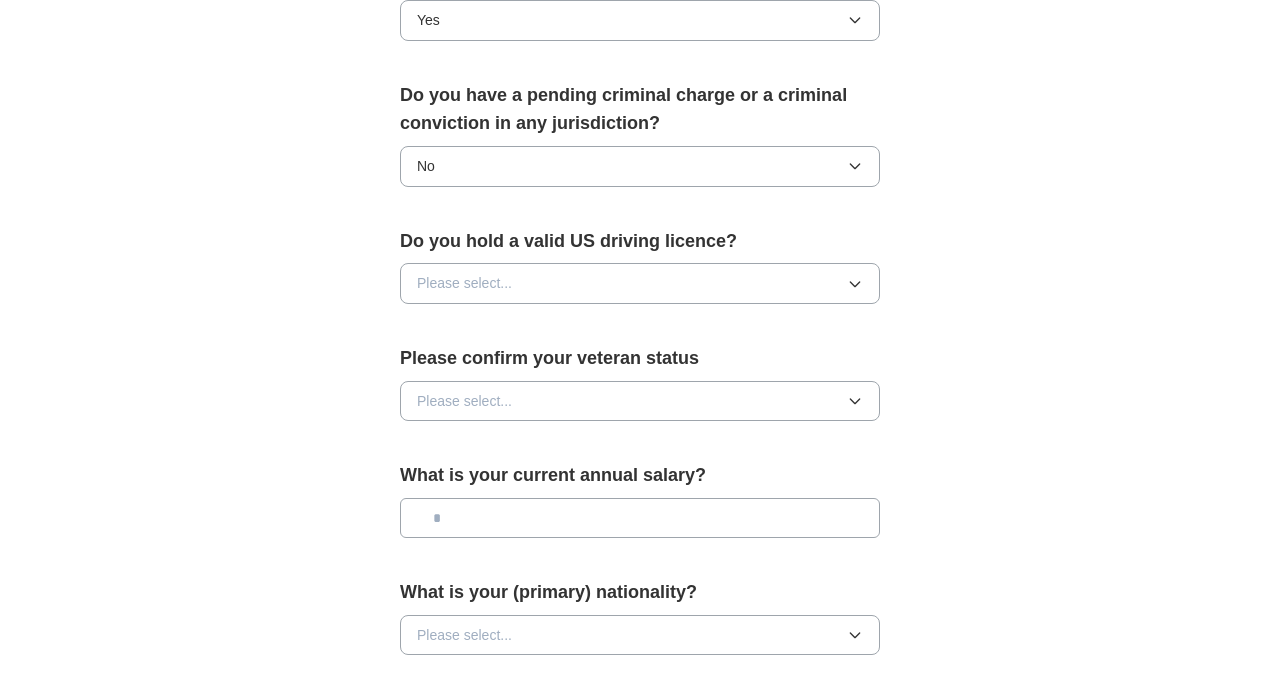 click on "No" at bounding box center [640, 166] 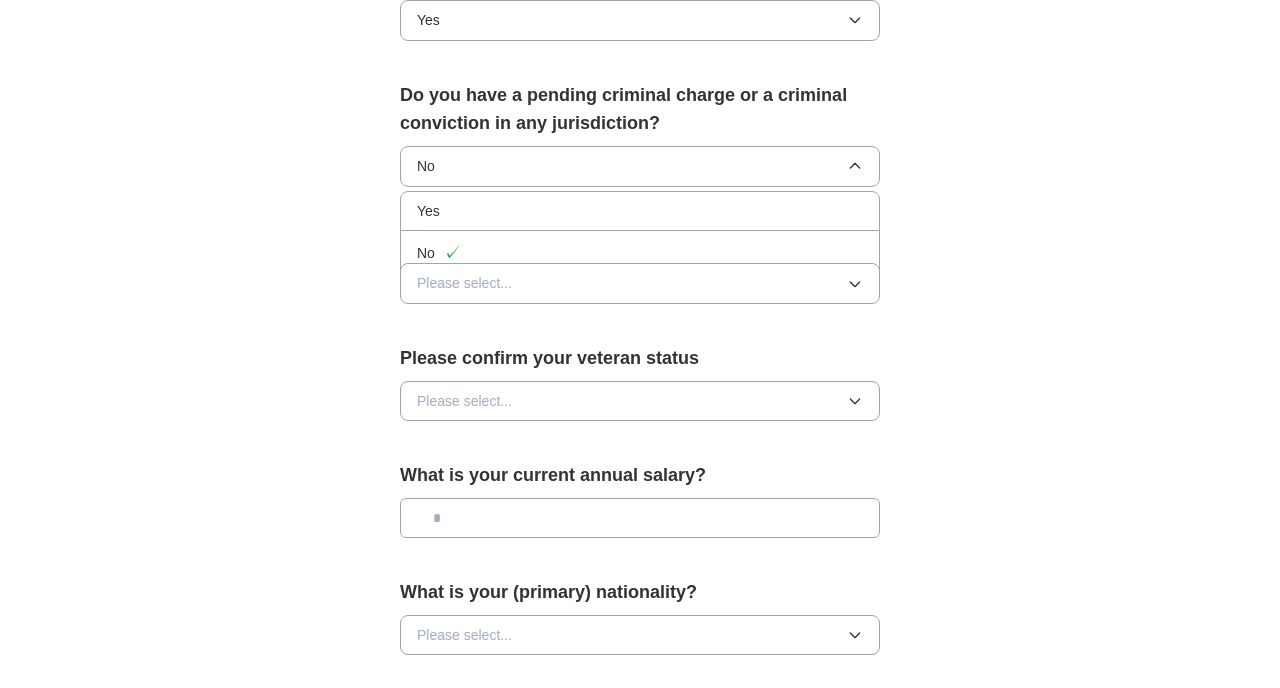 click on "**********" at bounding box center [640, -123] 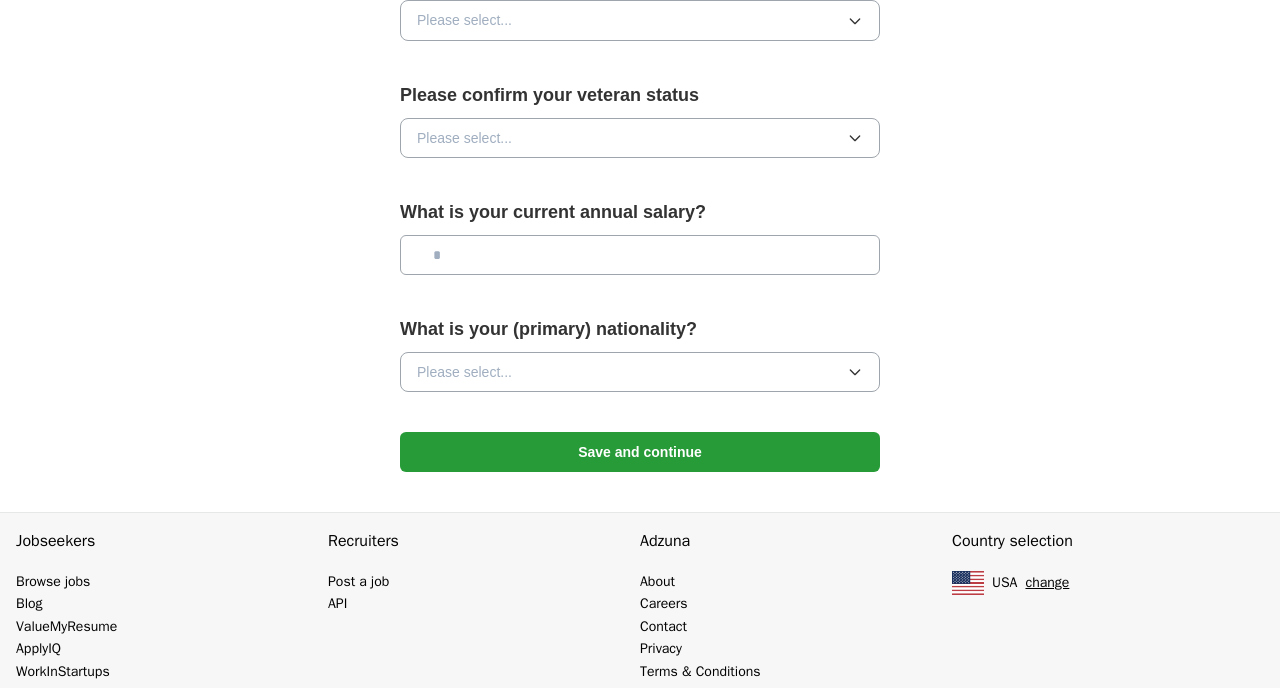 scroll, scrollTop: 1377, scrollLeft: 0, axis: vertical 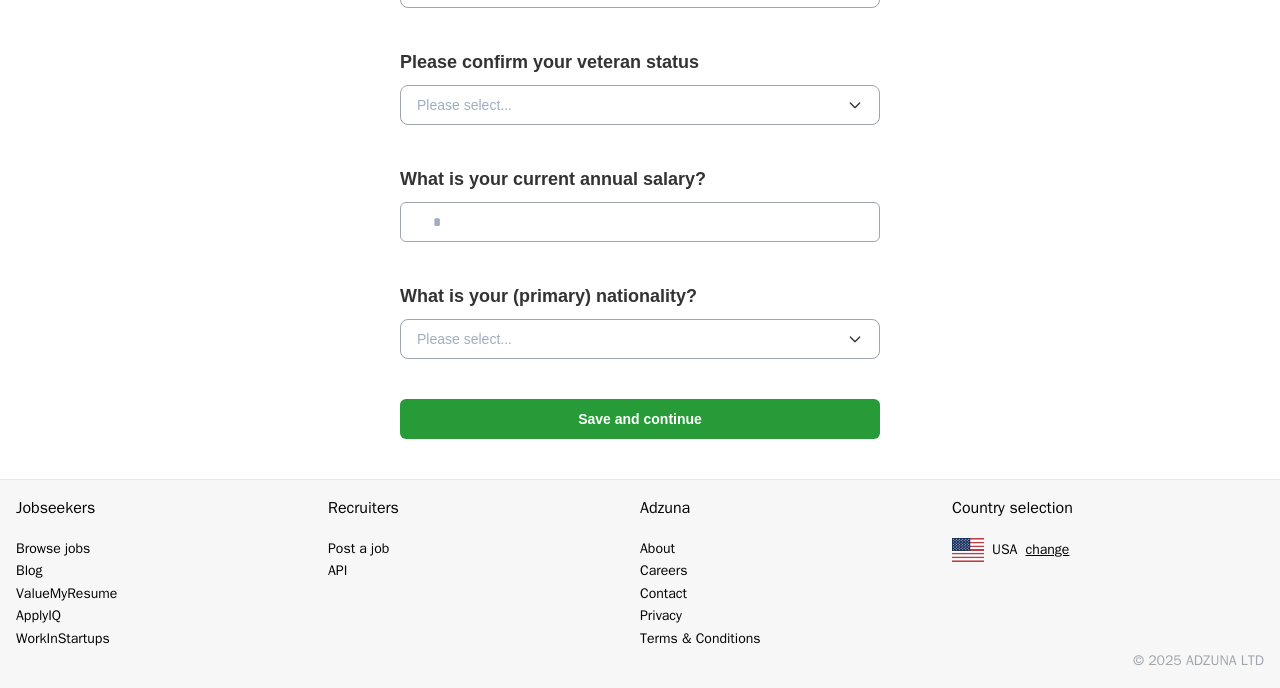 click on "Save and continue" at bounding box center [640, 419] 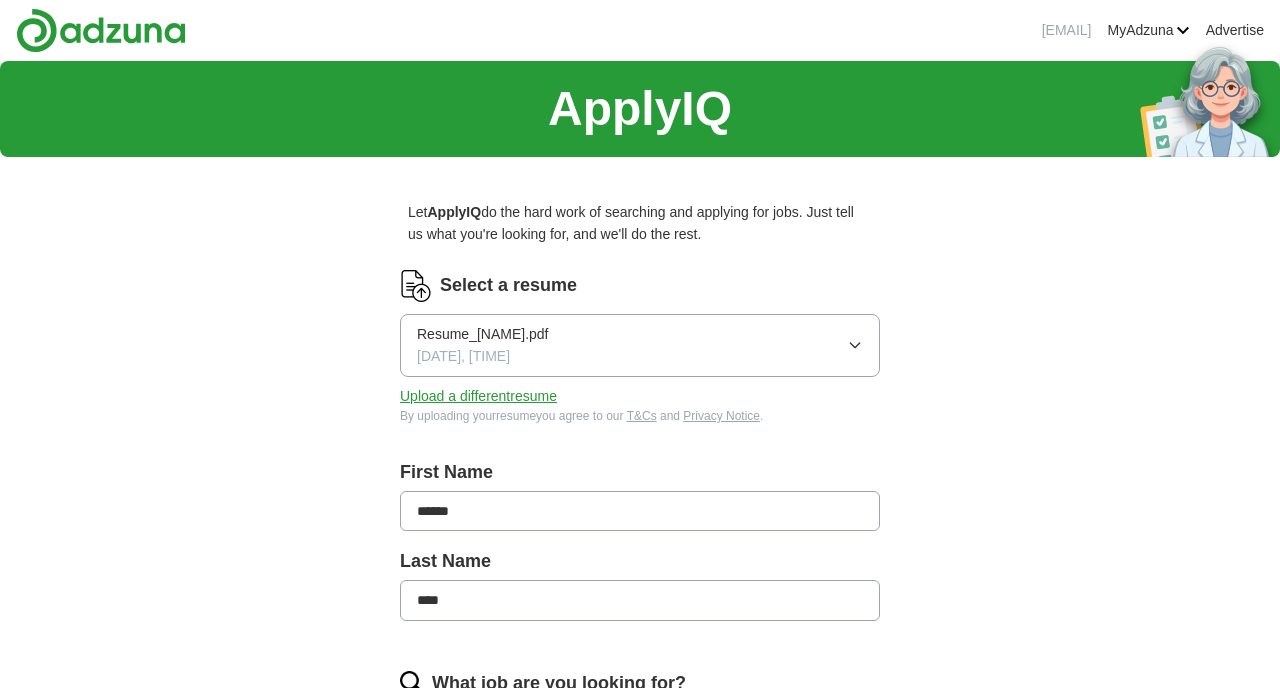 scroll, scrollTop: 462, scrollLeft: 0, axis: vertical 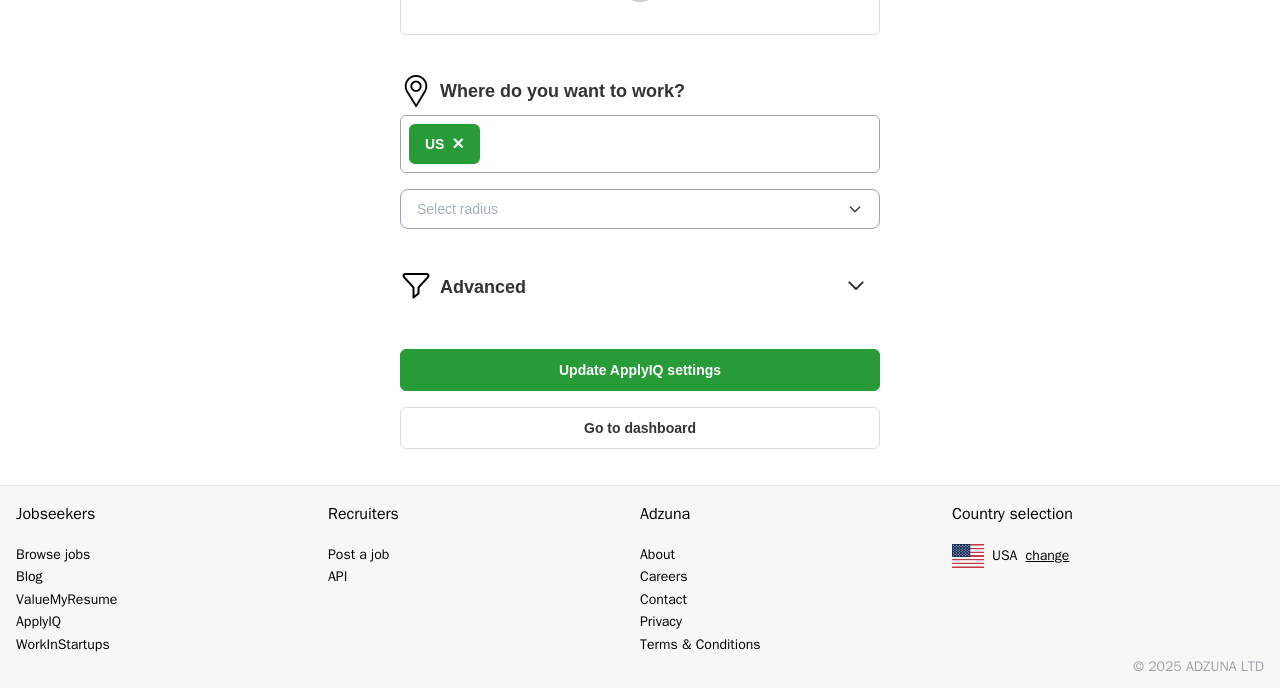 click on "Select radius" at bounding box center (640, 209) 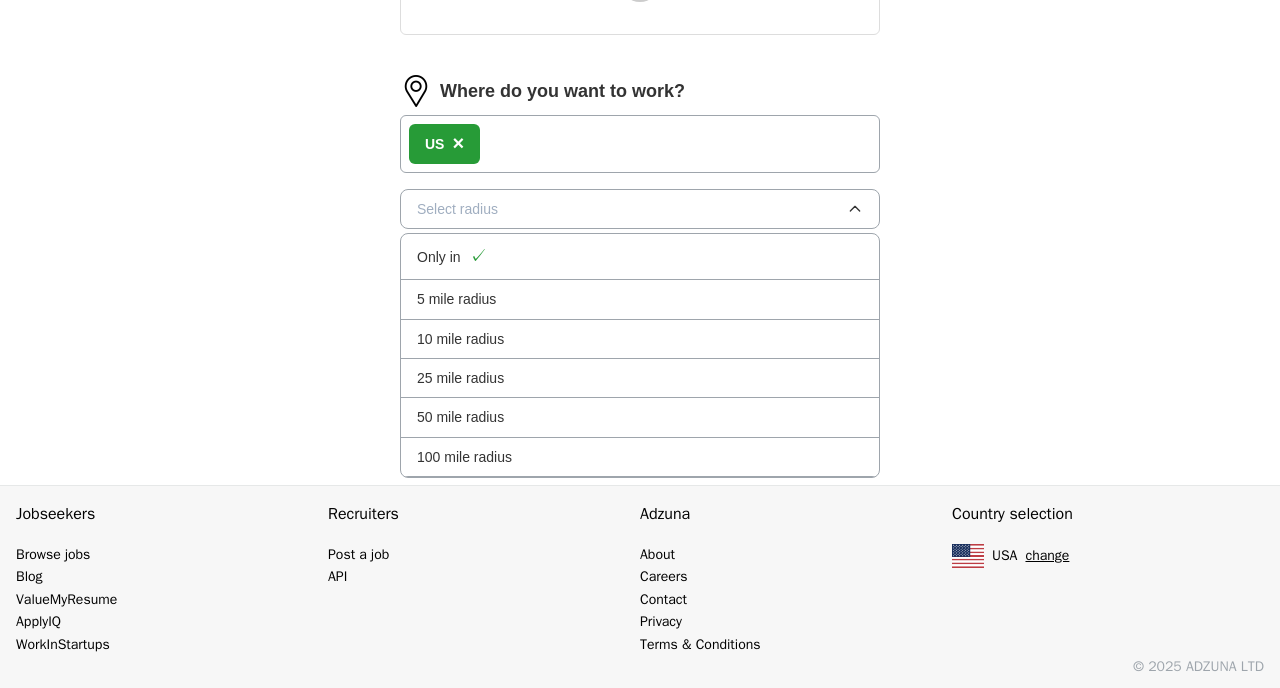 click on "100 mile radius" at bounding box center [464, 457] 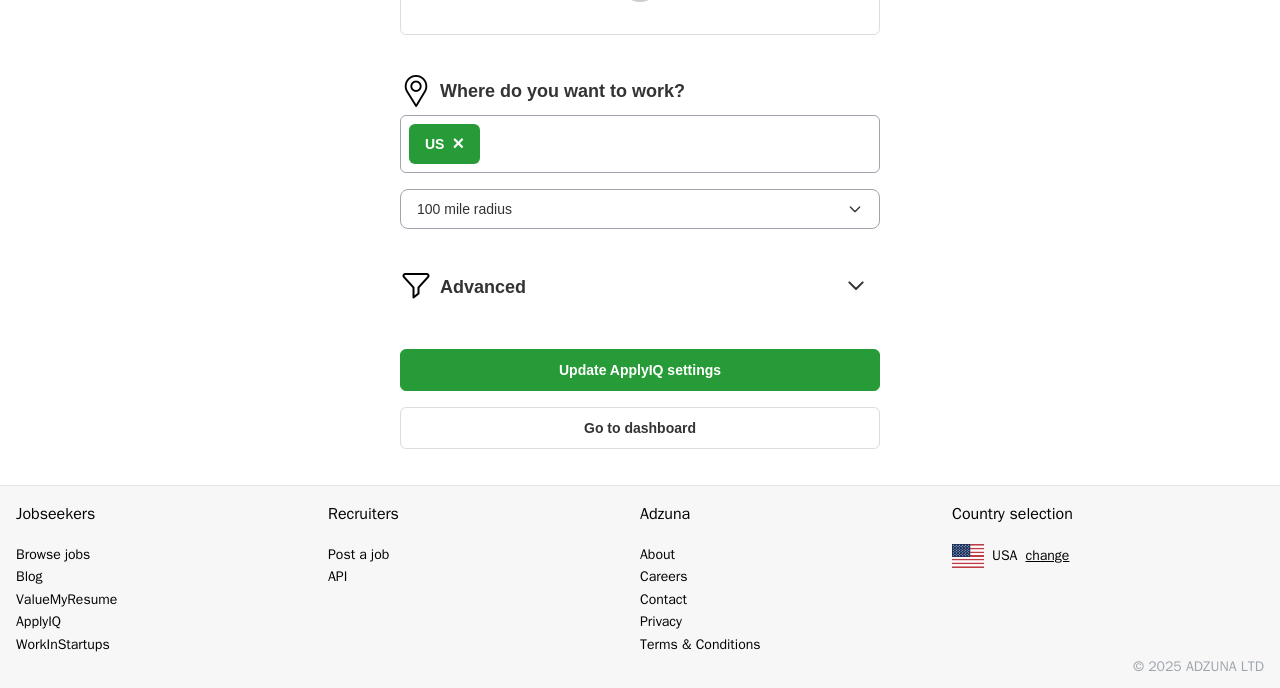 click on "Update ApplyIQ settings" at bounding box center (640, 370) 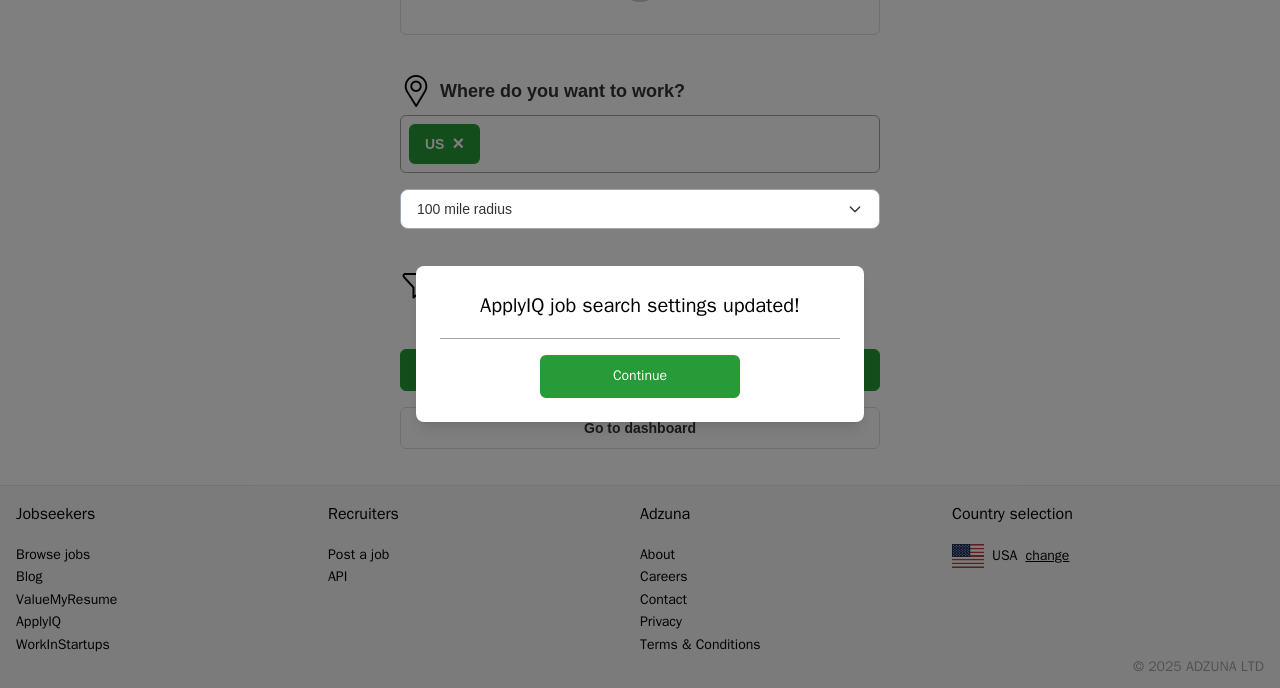 click on "Continue" at bounding box center [640, 376] 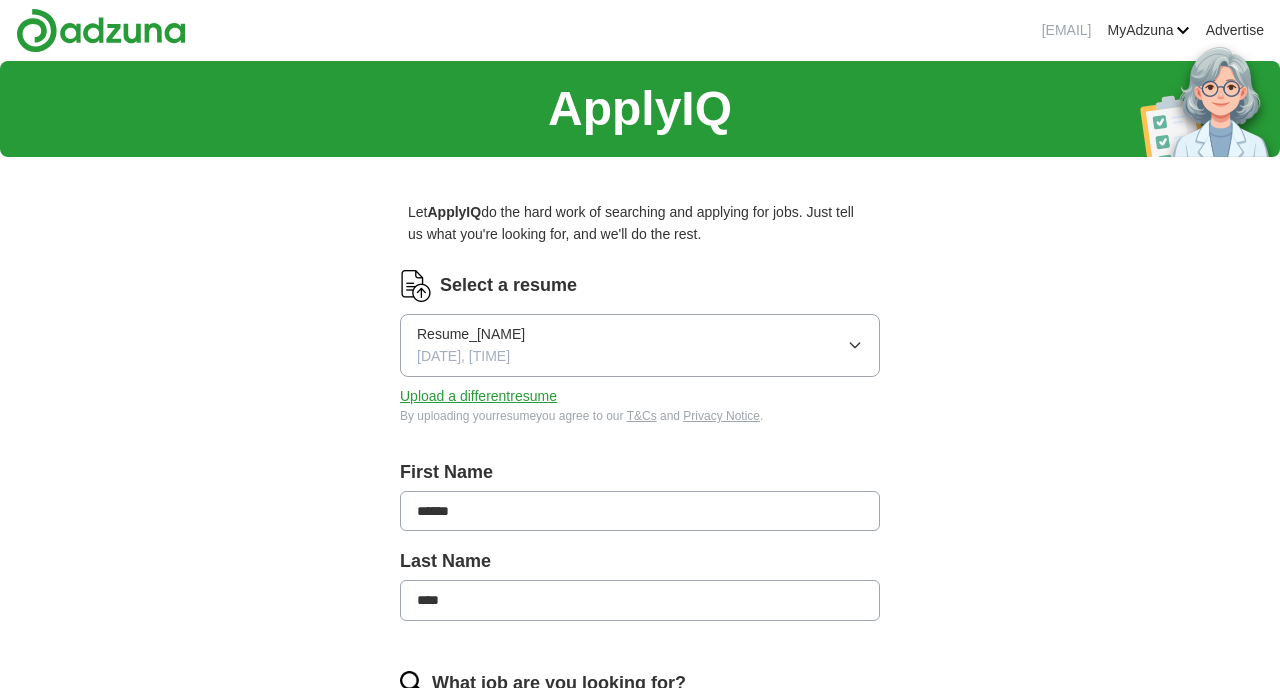 scroll, scrollTop: 861, scrollLeft: 0, axis: vertical 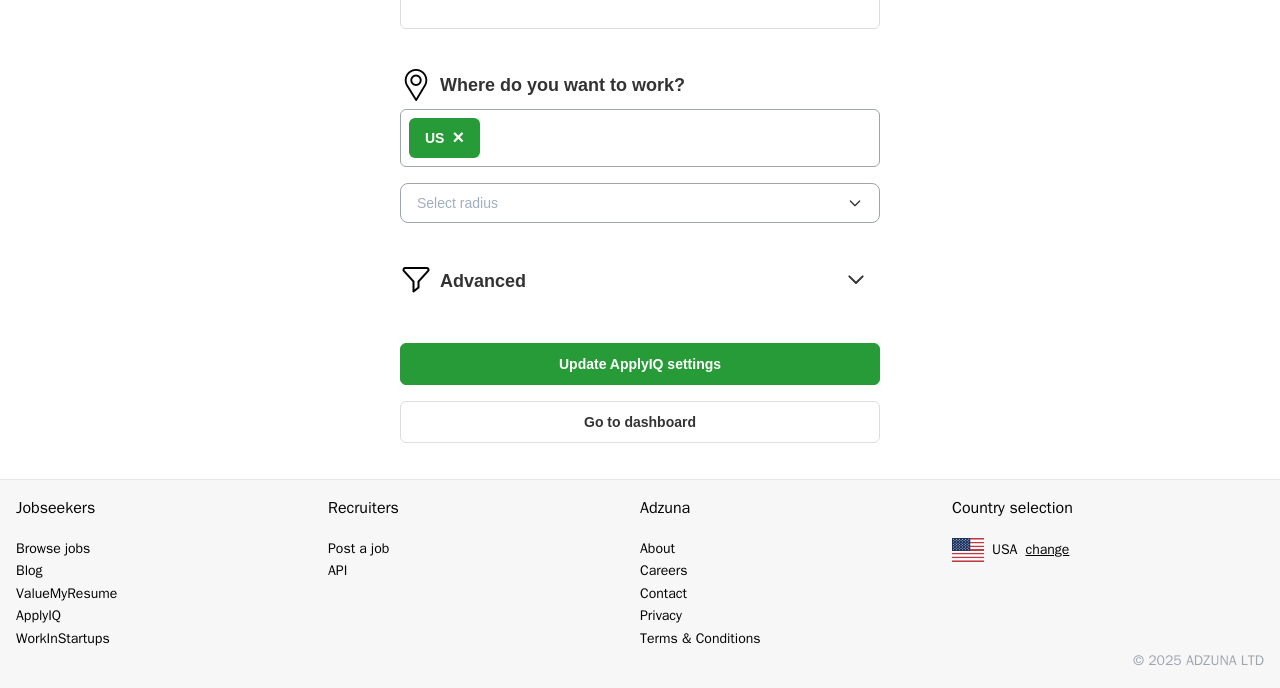 click on "Select radius" at bounding box center (640, 203) 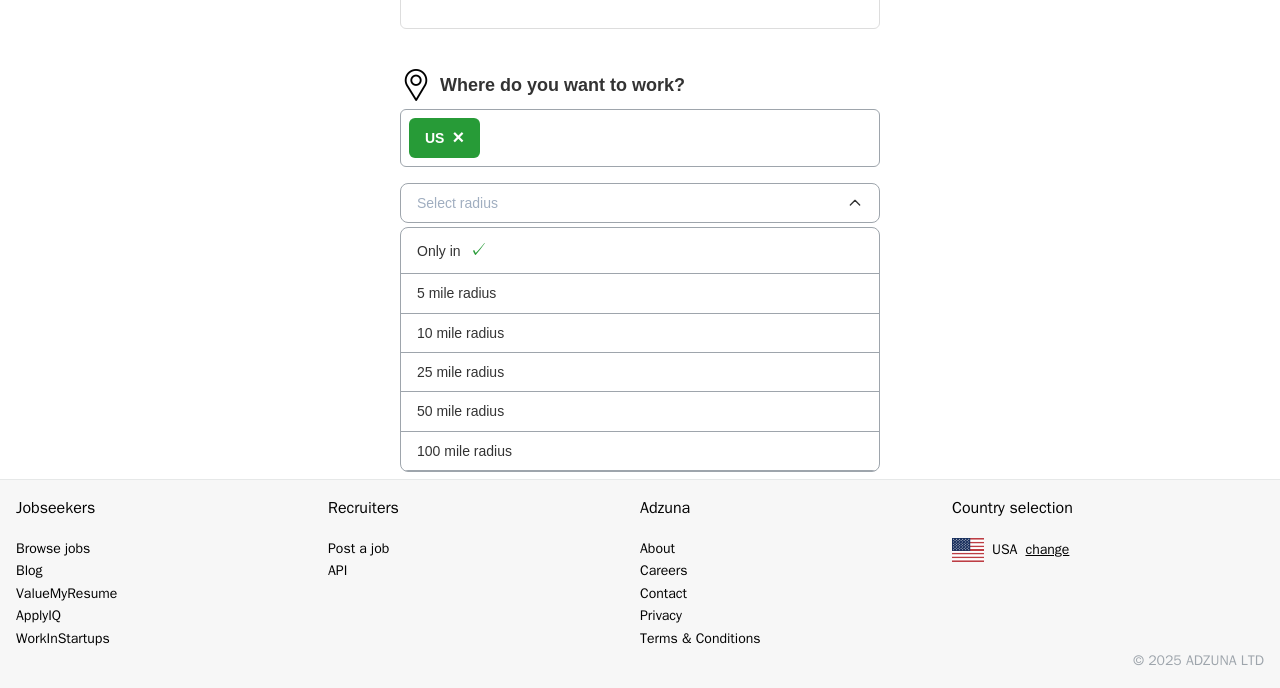 click on "100 mile radius" at bounding box center (640, 451) 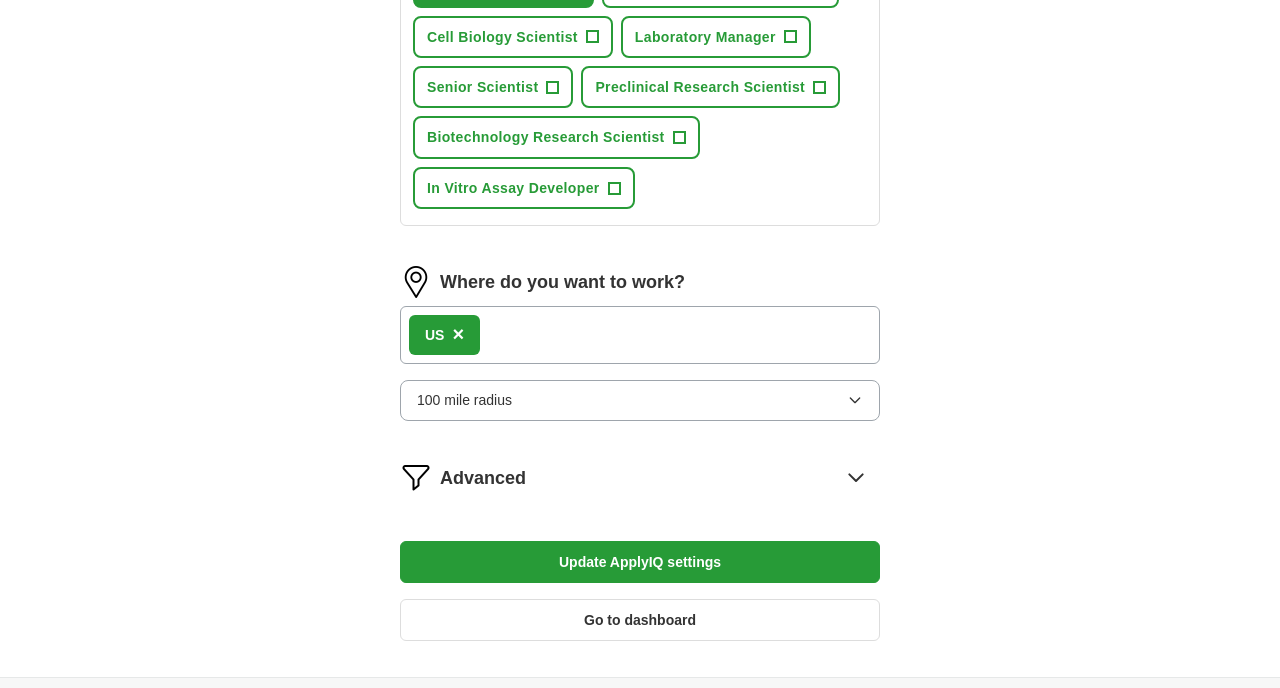 scroll, scrollTop: 998, scrollLeft: 0, axis: vertical 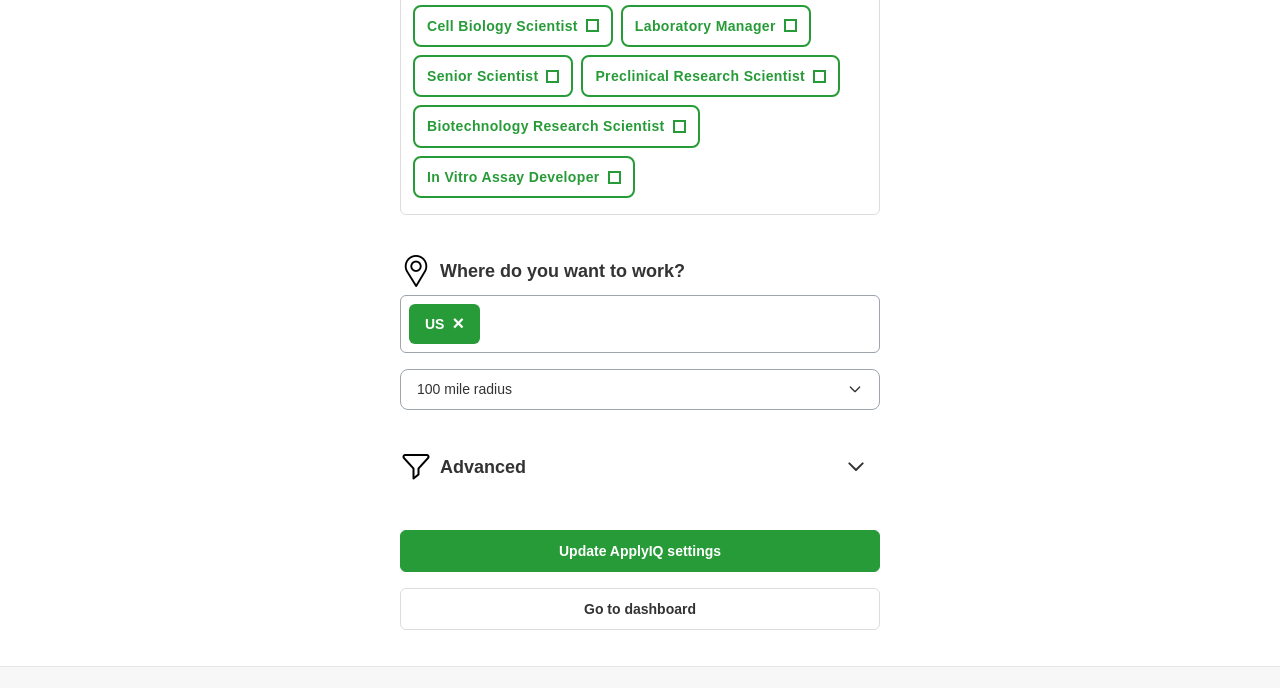 click on "Update ApplyIQ settings" at bounding box center (640, 551) 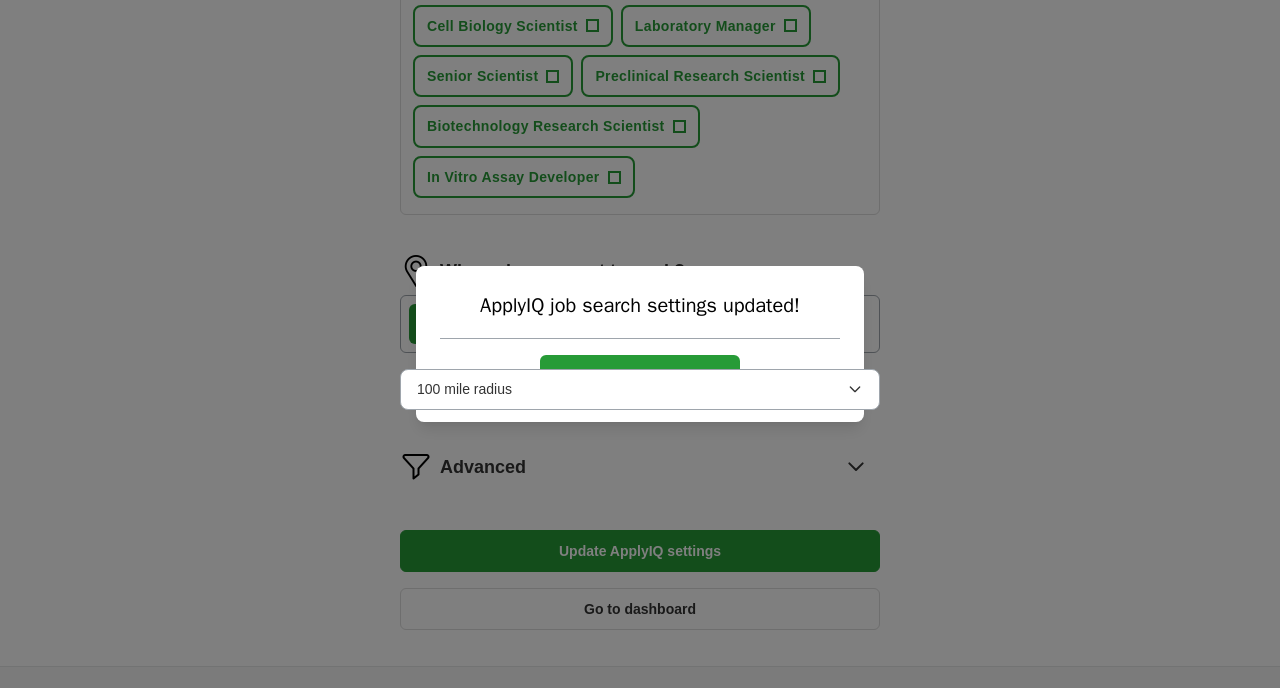 click on "100 mile radius" at bounding box center (640, 389) 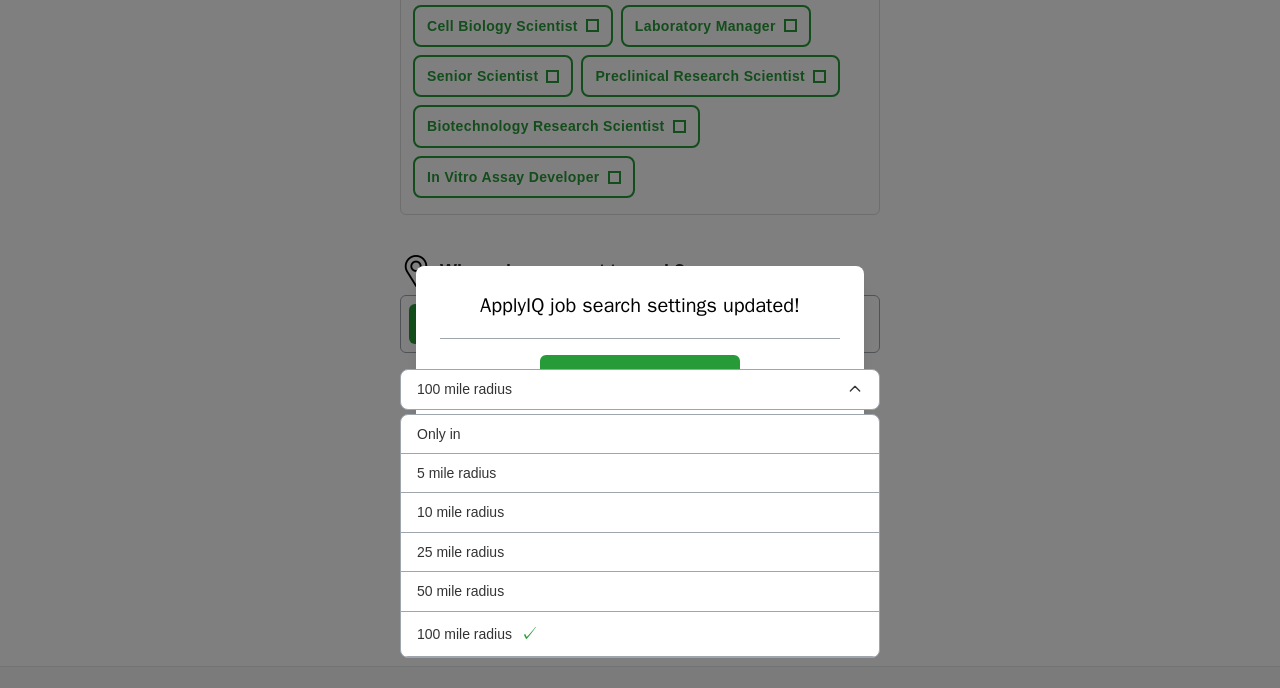 click on "100 mile radius" at bounding box center [640, 389] 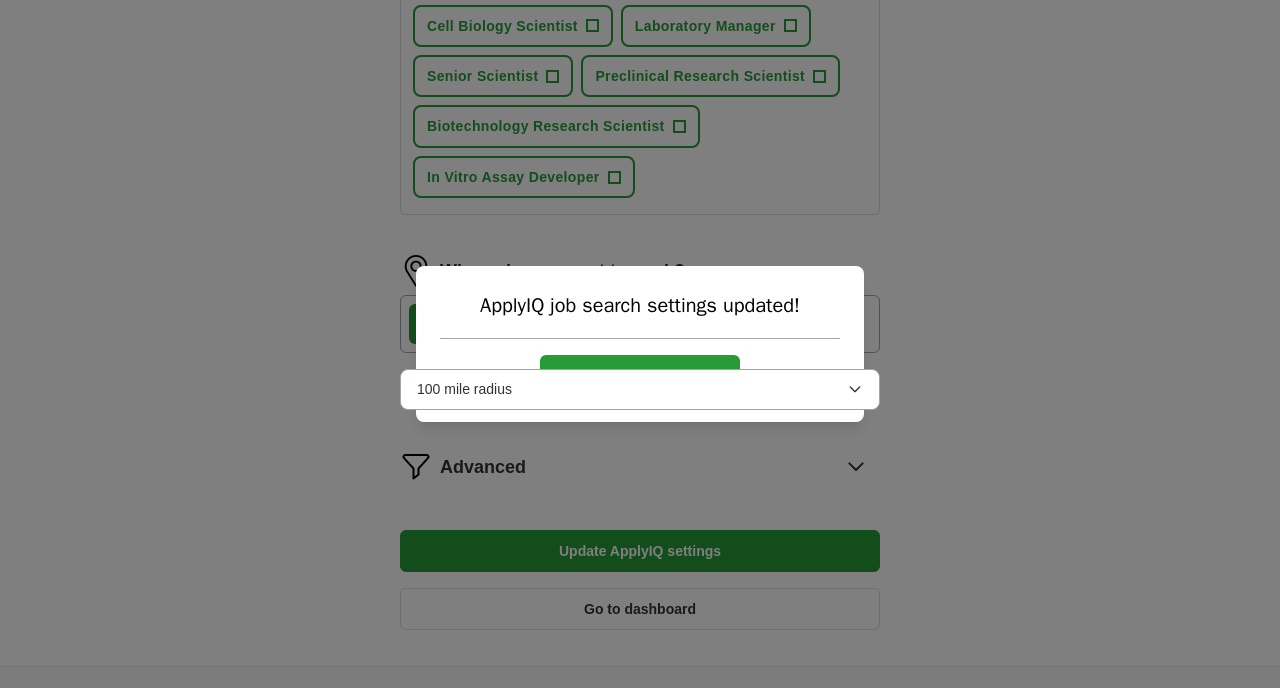 click on "Continue" at bounding box center (640, 376) 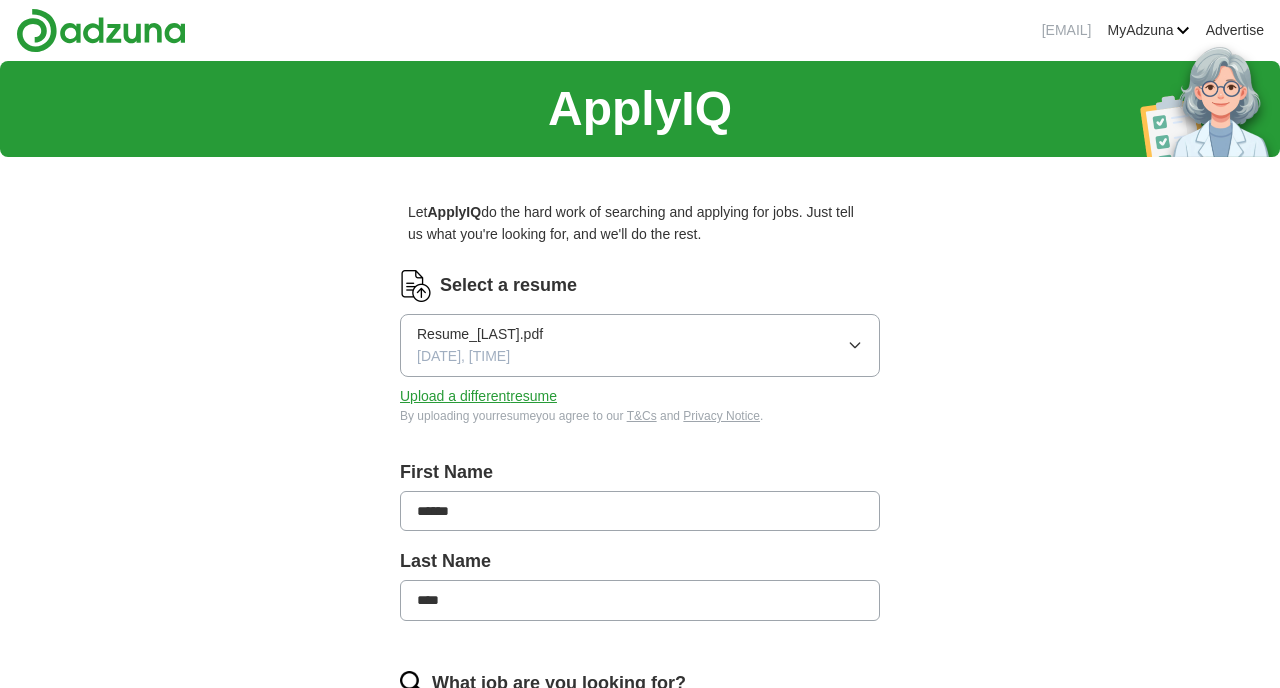 scroll, scrollTop: 225, scrollLeft: 0, axis: vertical 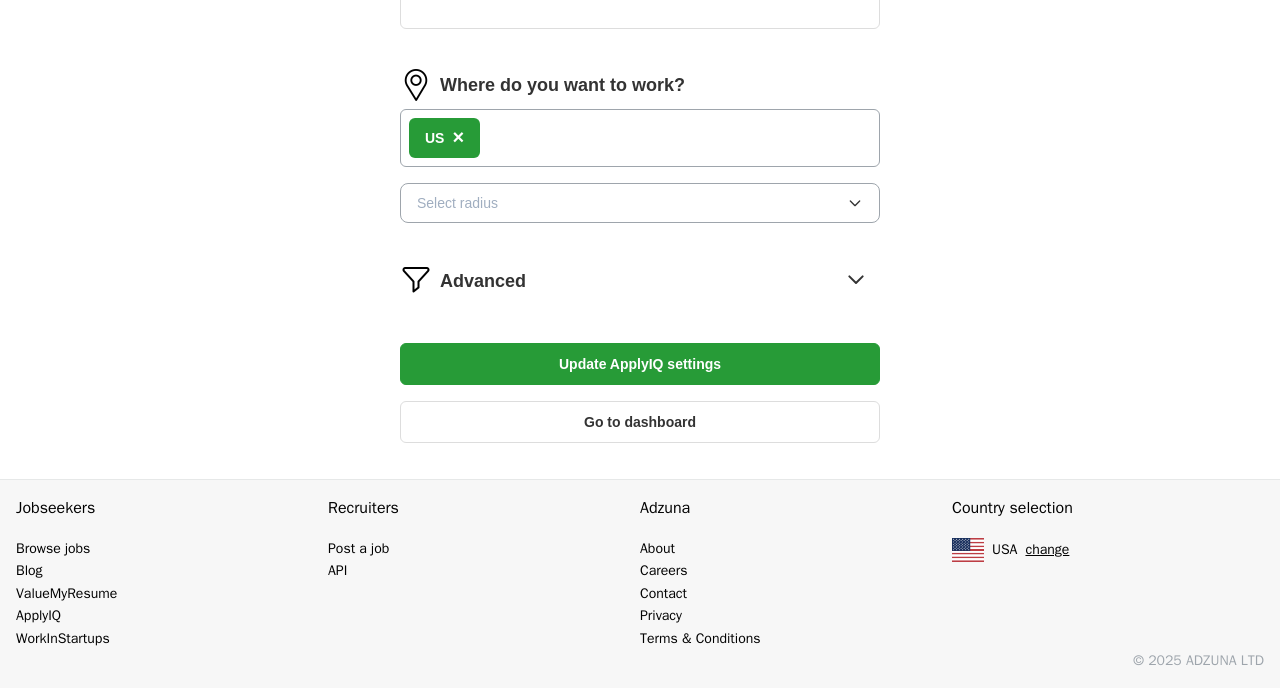 click on "×" at bounding box center [458, 137] 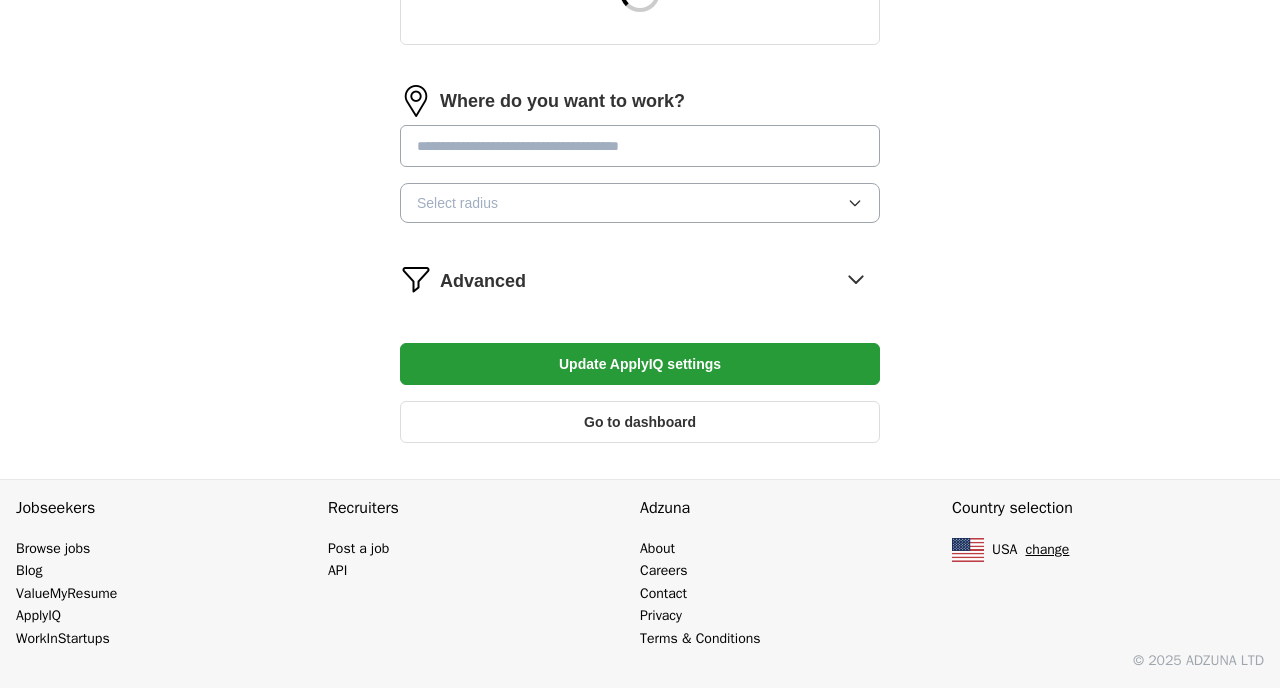 click at bounding box center [640, 146] 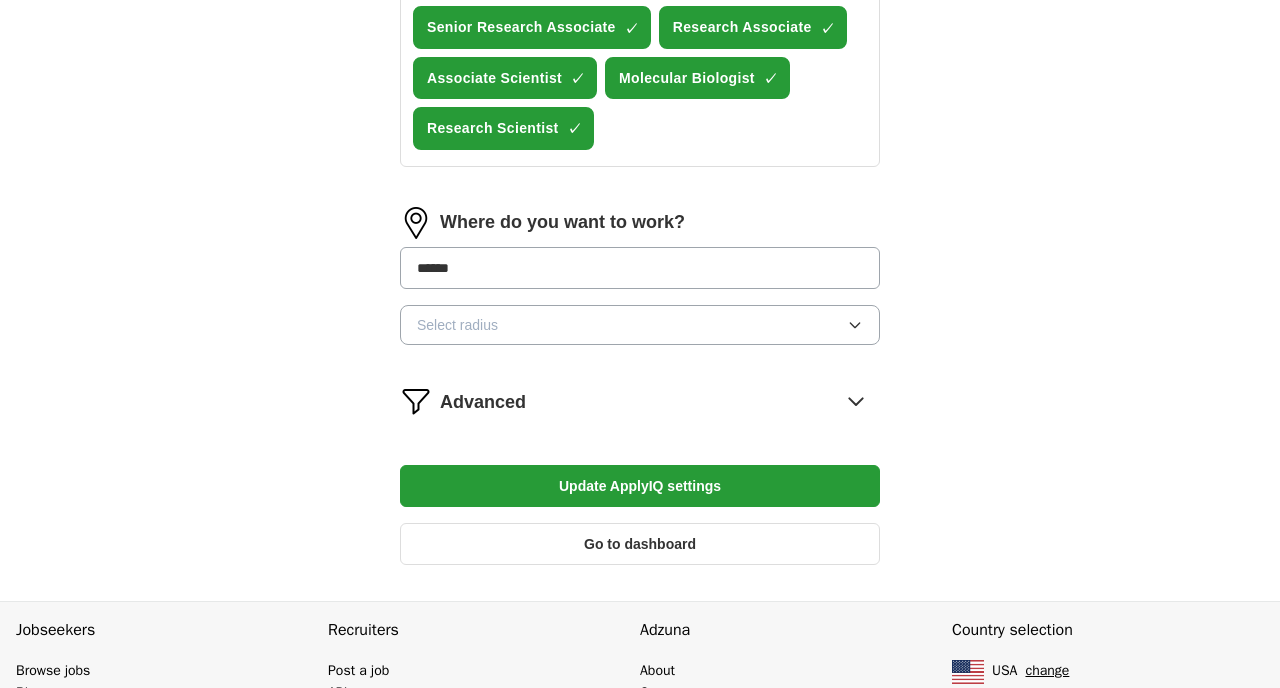 type on "******" 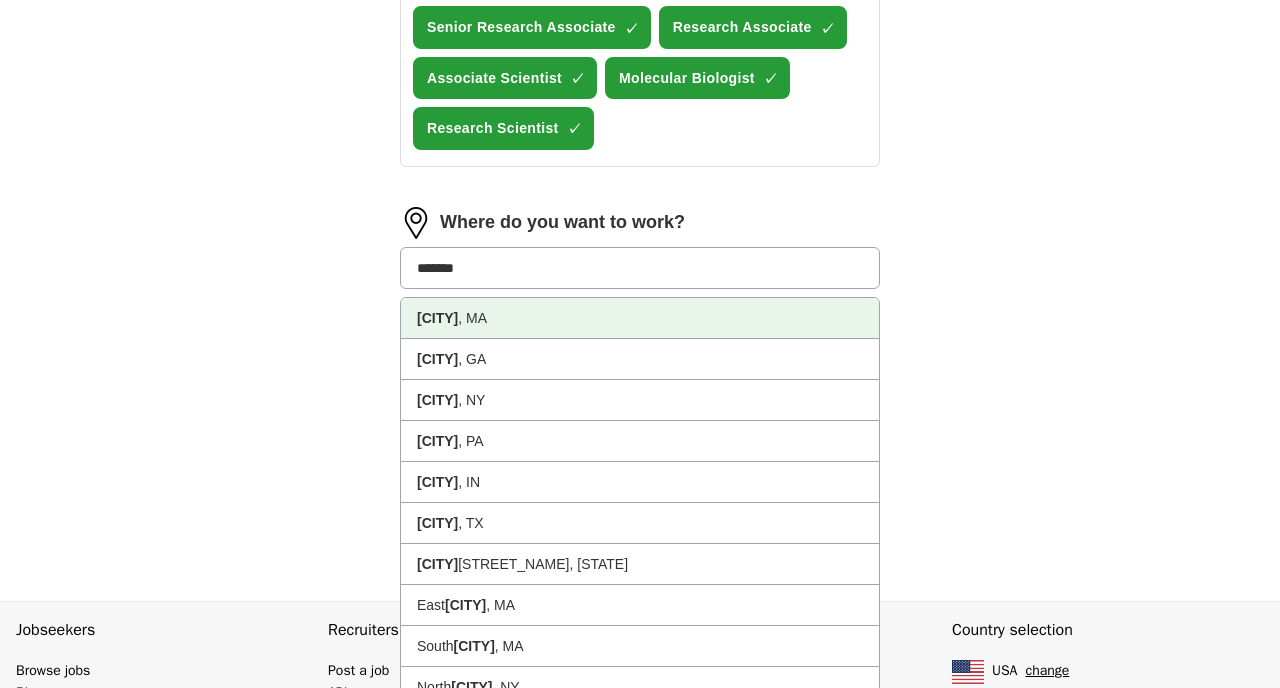click on "[CITY], [STATE]" at bounding box center (640, 318) 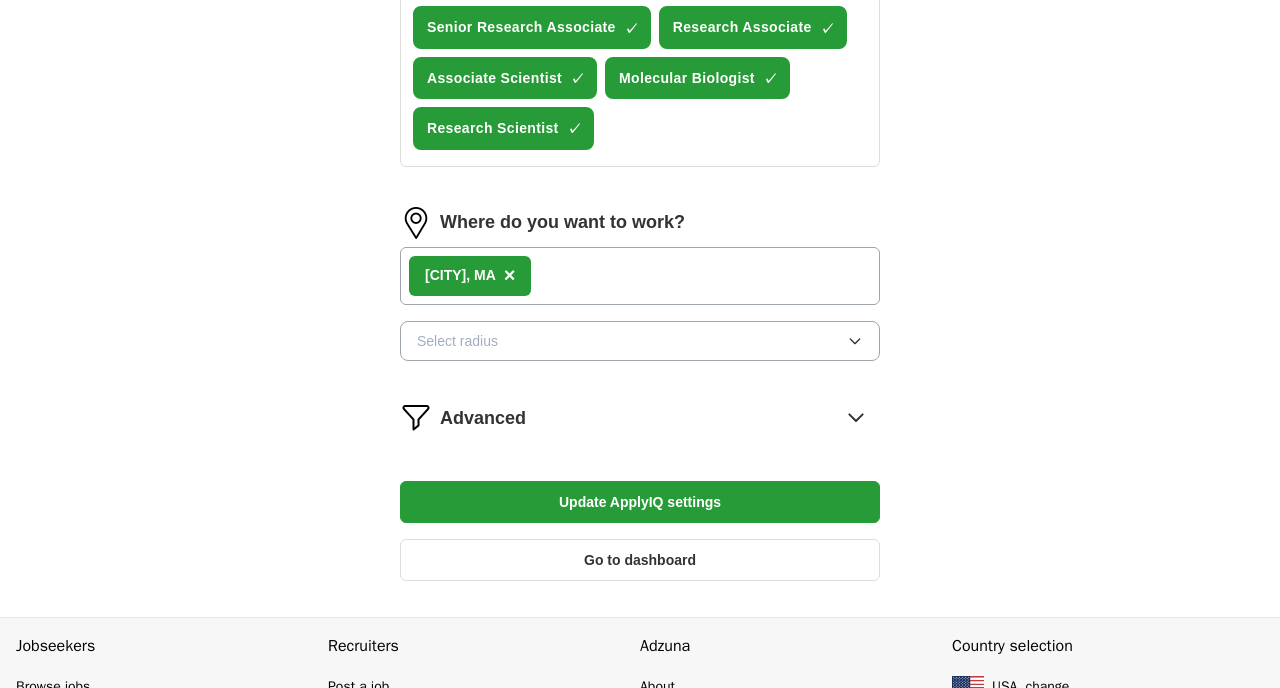 click on "Update ApplyIQ settings" at bounding box center [640, 502] 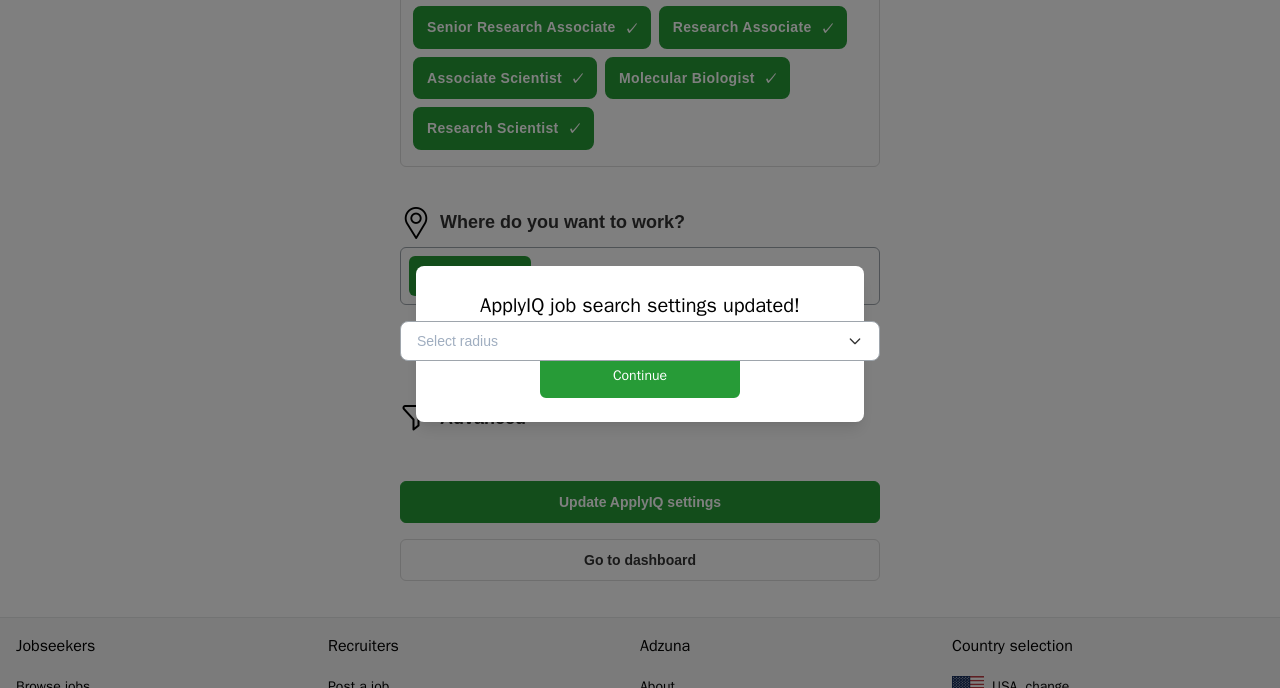 click on "Select radius" at bounding box center [457, 341] 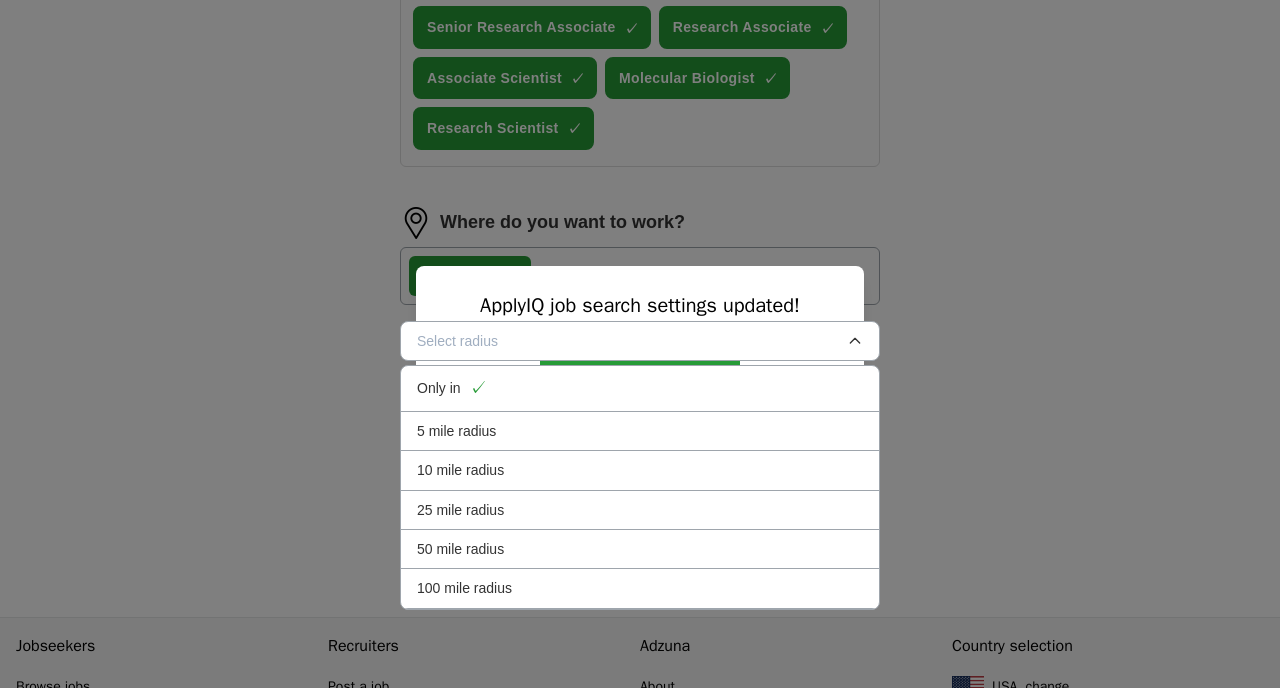 click on "100 mile radius" at bounding box center [464, 588] 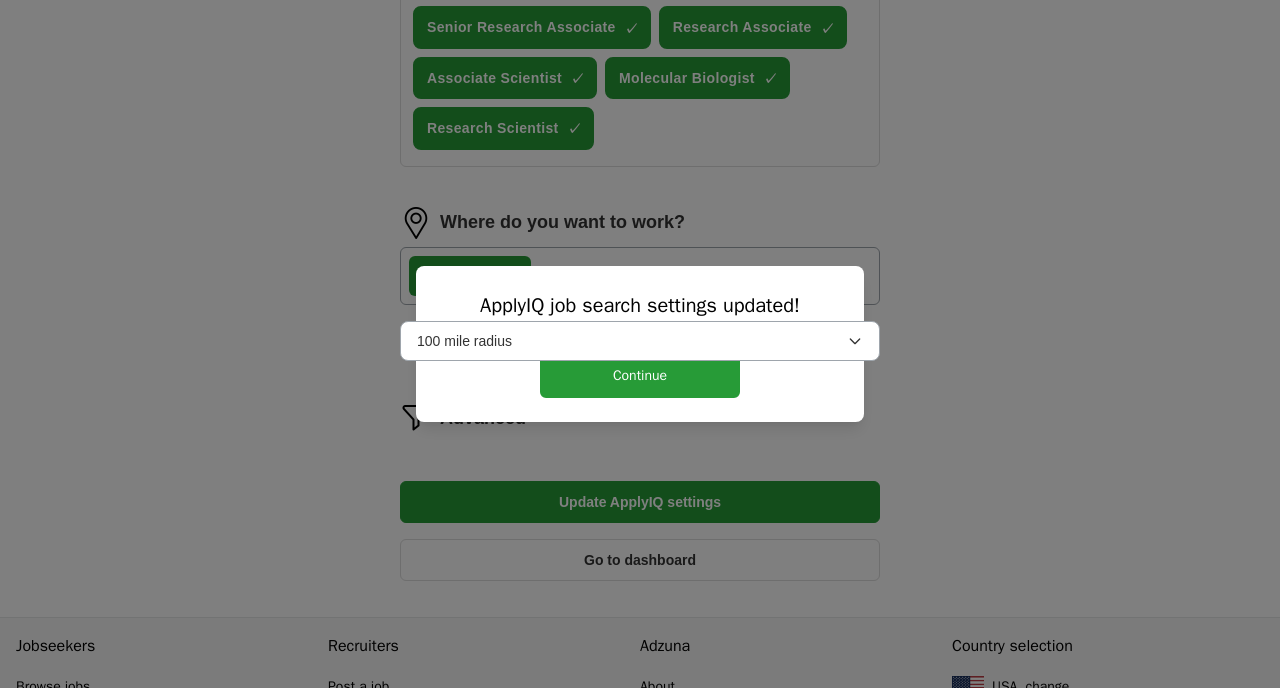 click on "Continue" at bounding box center (640, 376) 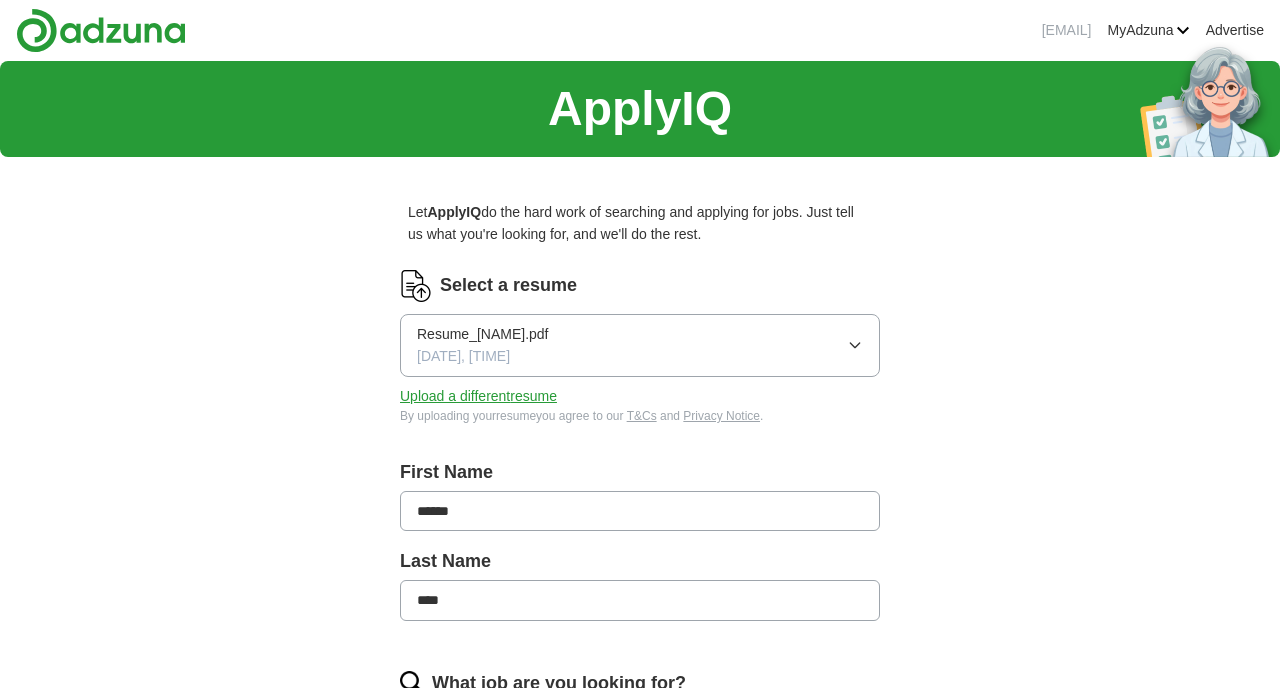 scroll, scrollTop: 646, scrollLeft: 0, axis: vertical 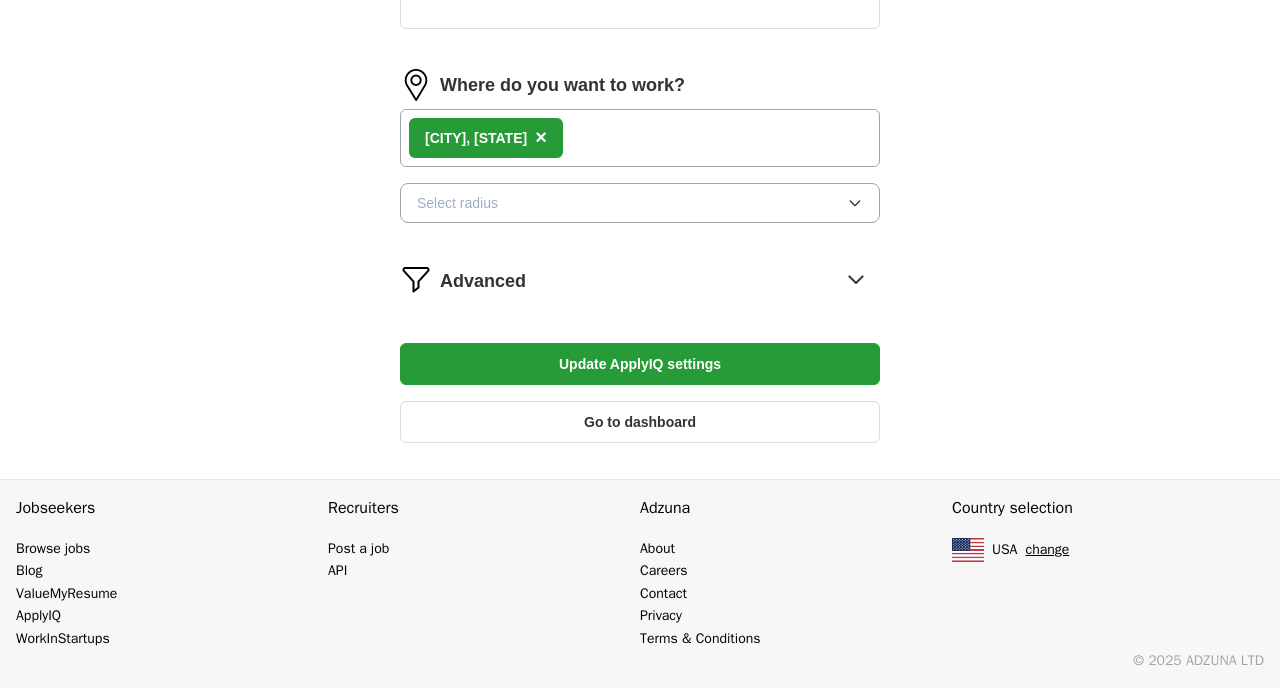 click on "Select radius" at bounding box center (640, 203) 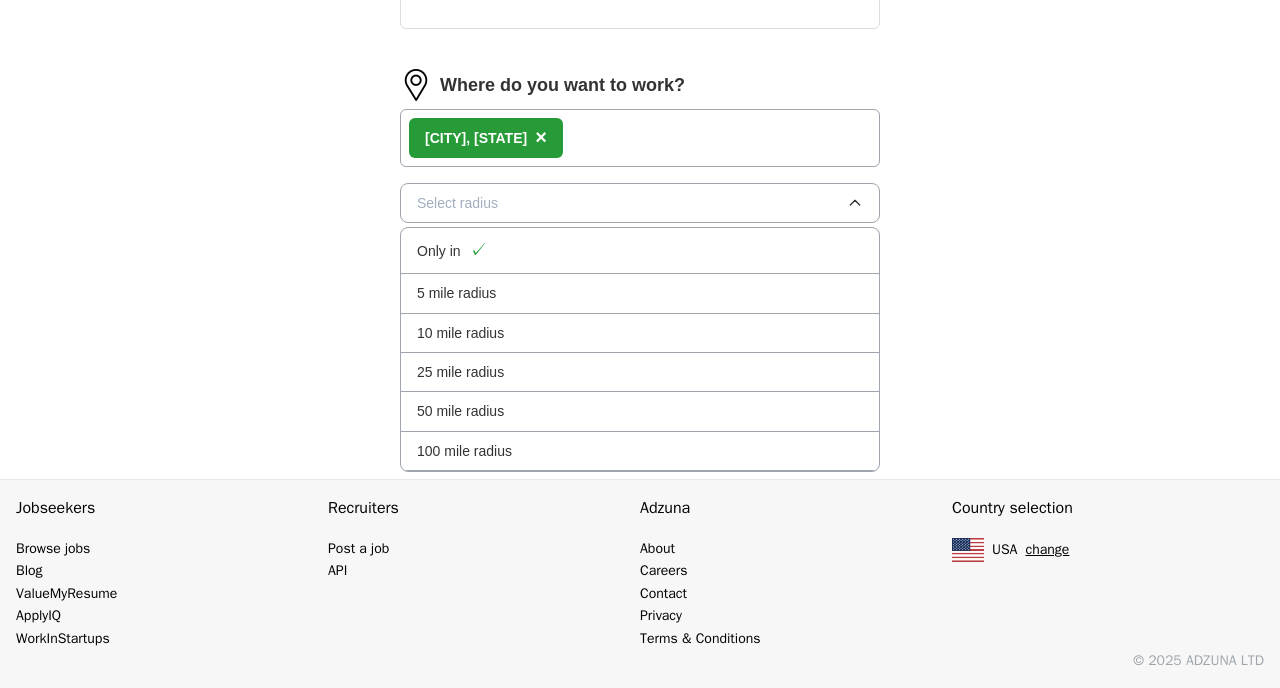 click on "100 mile radius" at bounding box center [640, 451] 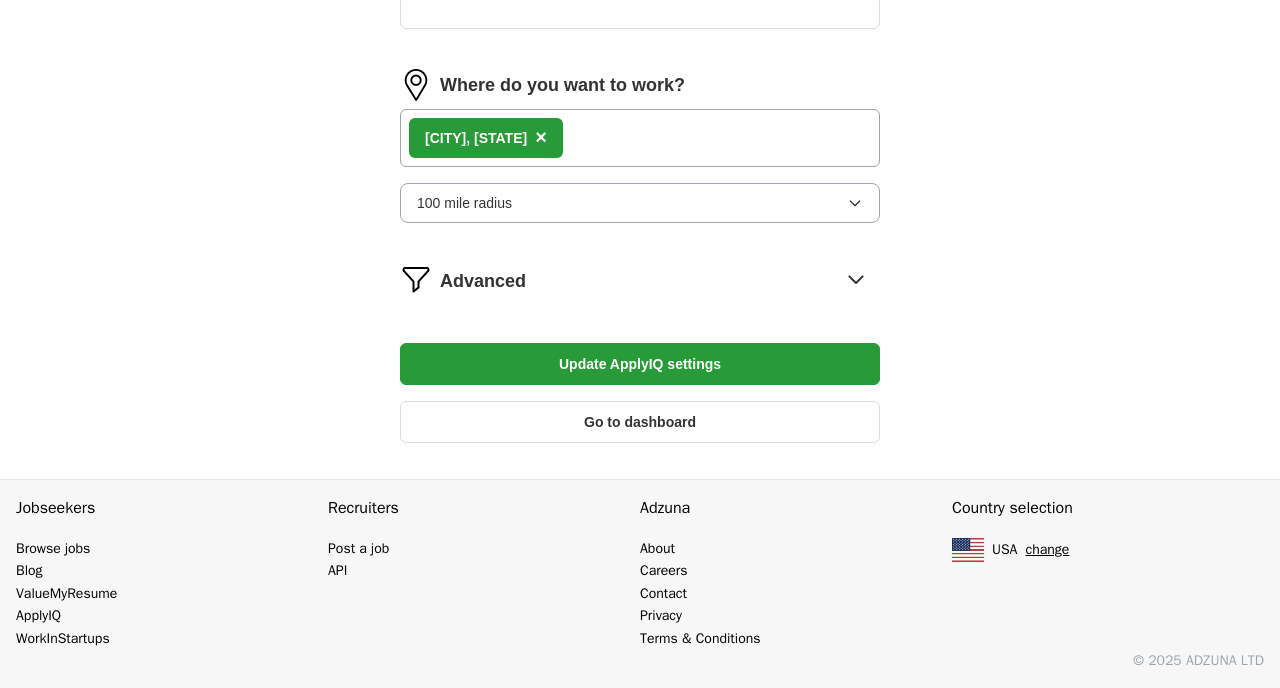 click on "Advanced" at bounding box center [483, 281] 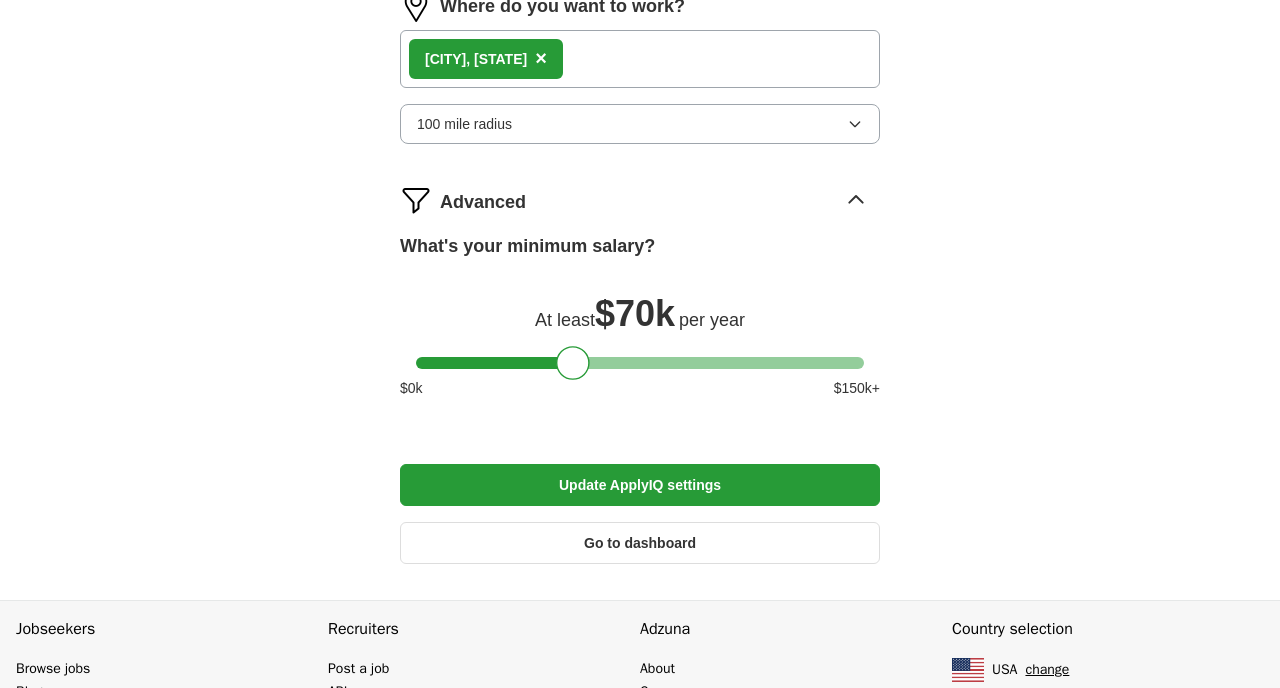scroll, scrollTop: 961, scrollLeft: 0, axis: vertical 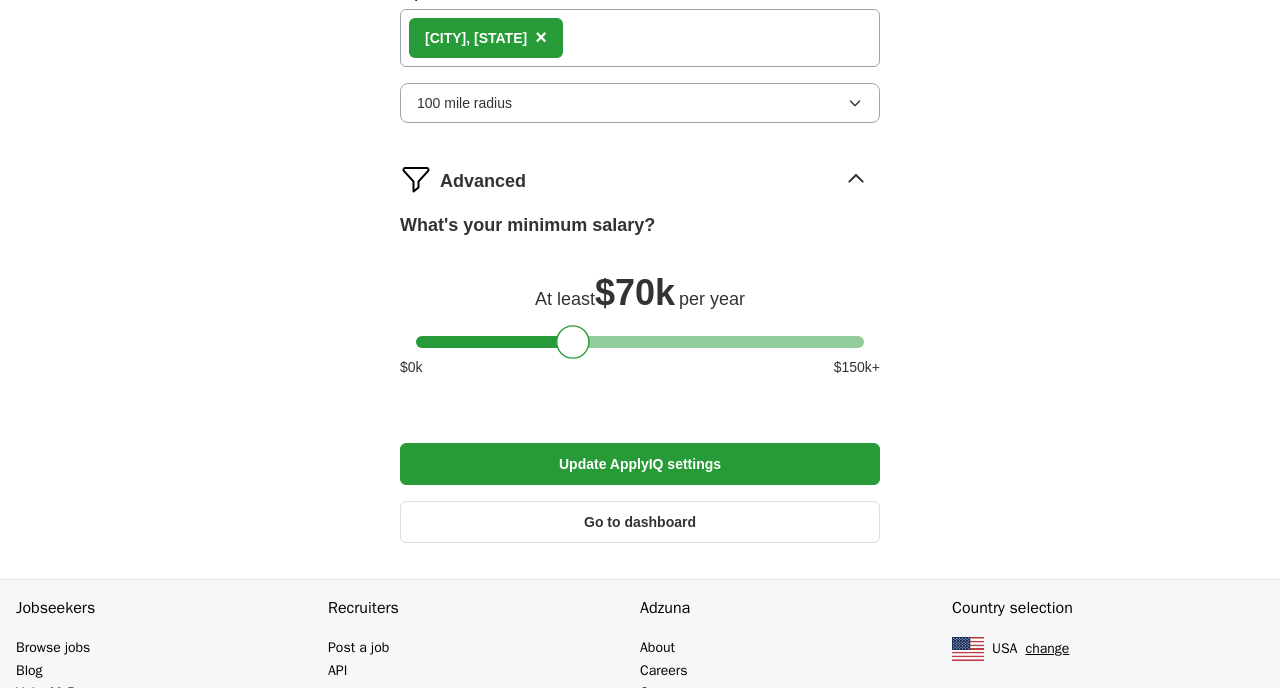 click on "Update ApplyIQ settings" at bounding box center (640, 464) 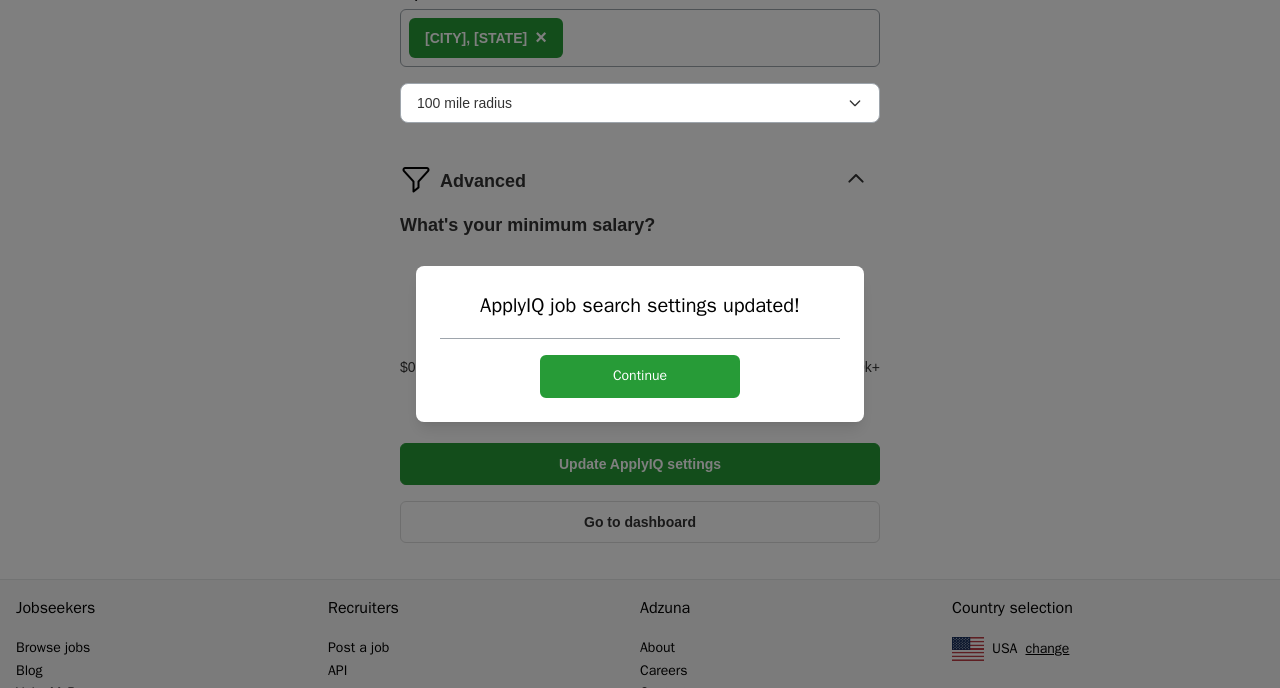 scroll, scrollTop: 1285, scrollLeft: 0, axis: vertical 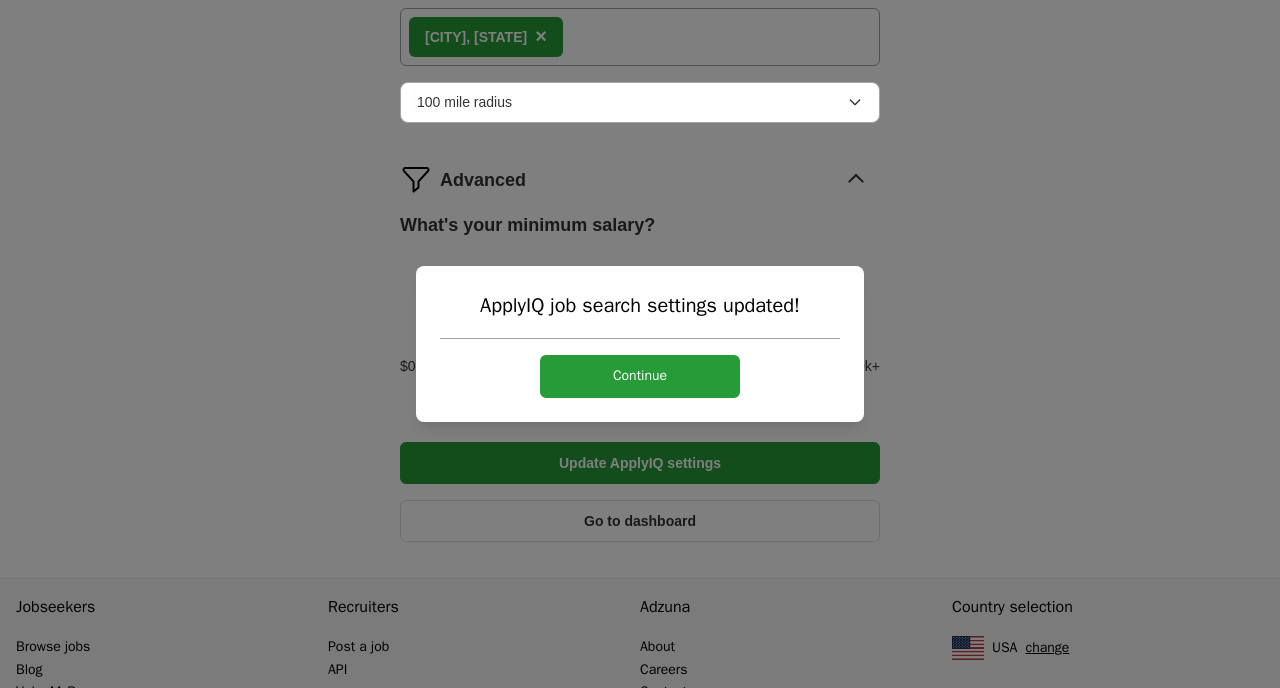 click on "Continue" at bounding box center (640, 376) 